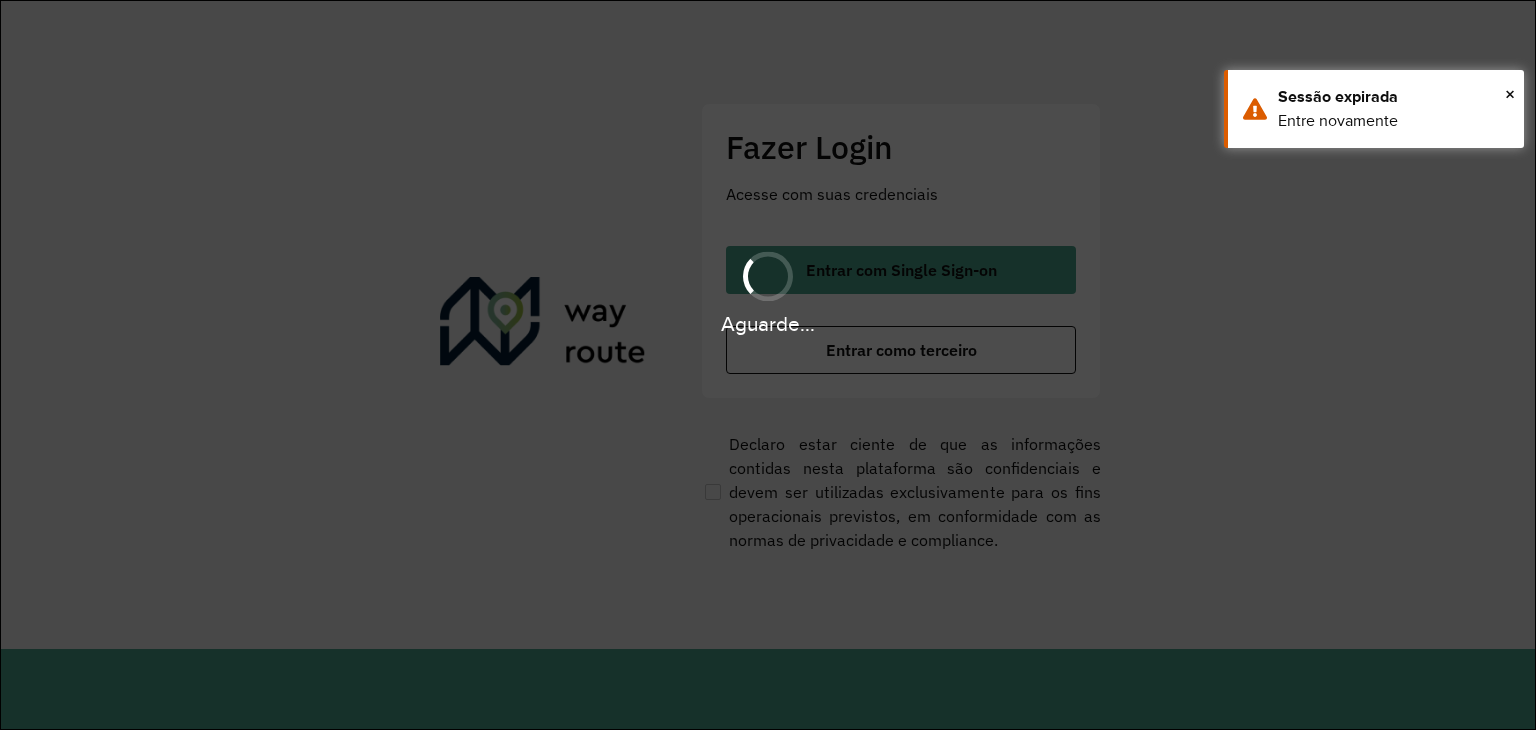 scroll, scrollTop: 0, scrollLeft: 0, axis: both 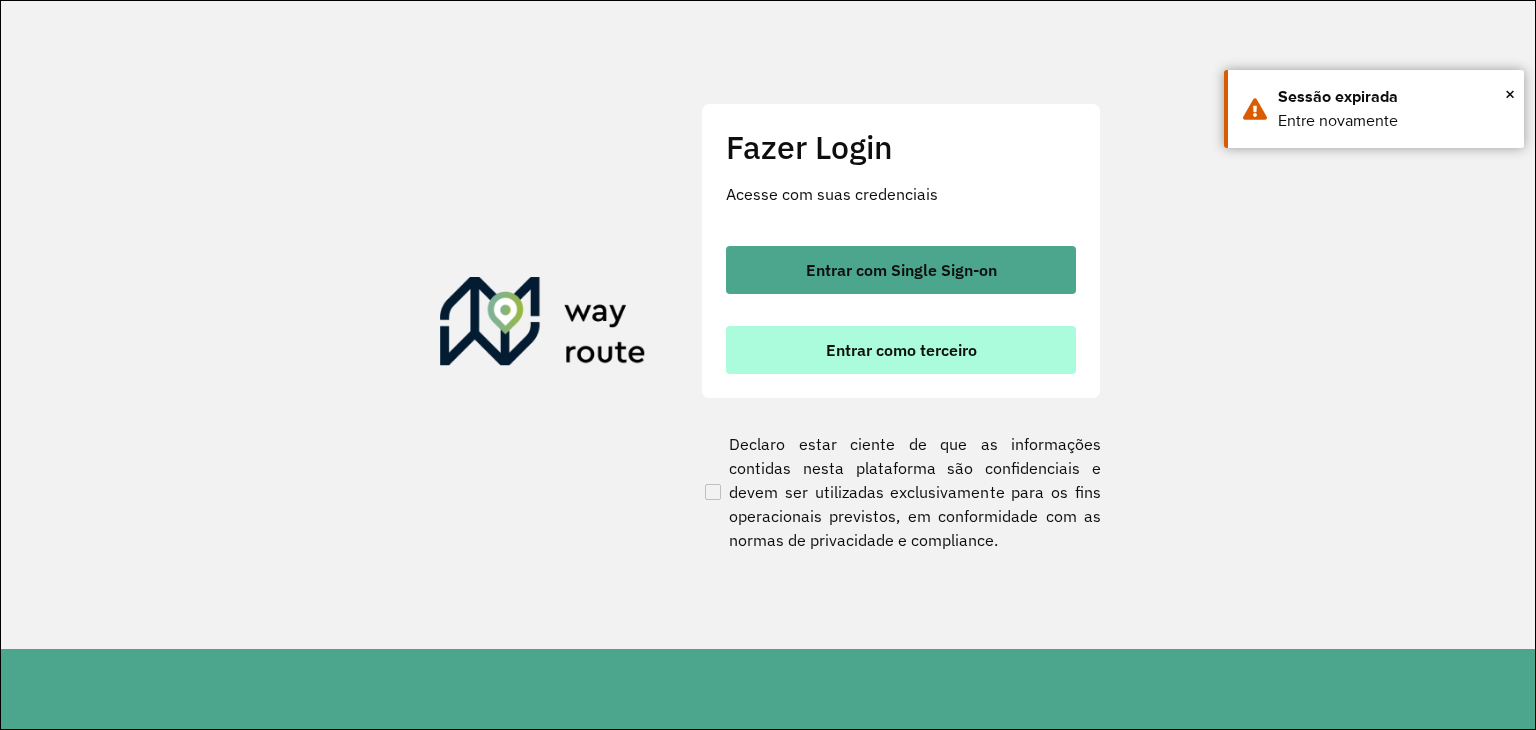 click on "Entrar como terceiro" at bounding box center [901, 350] 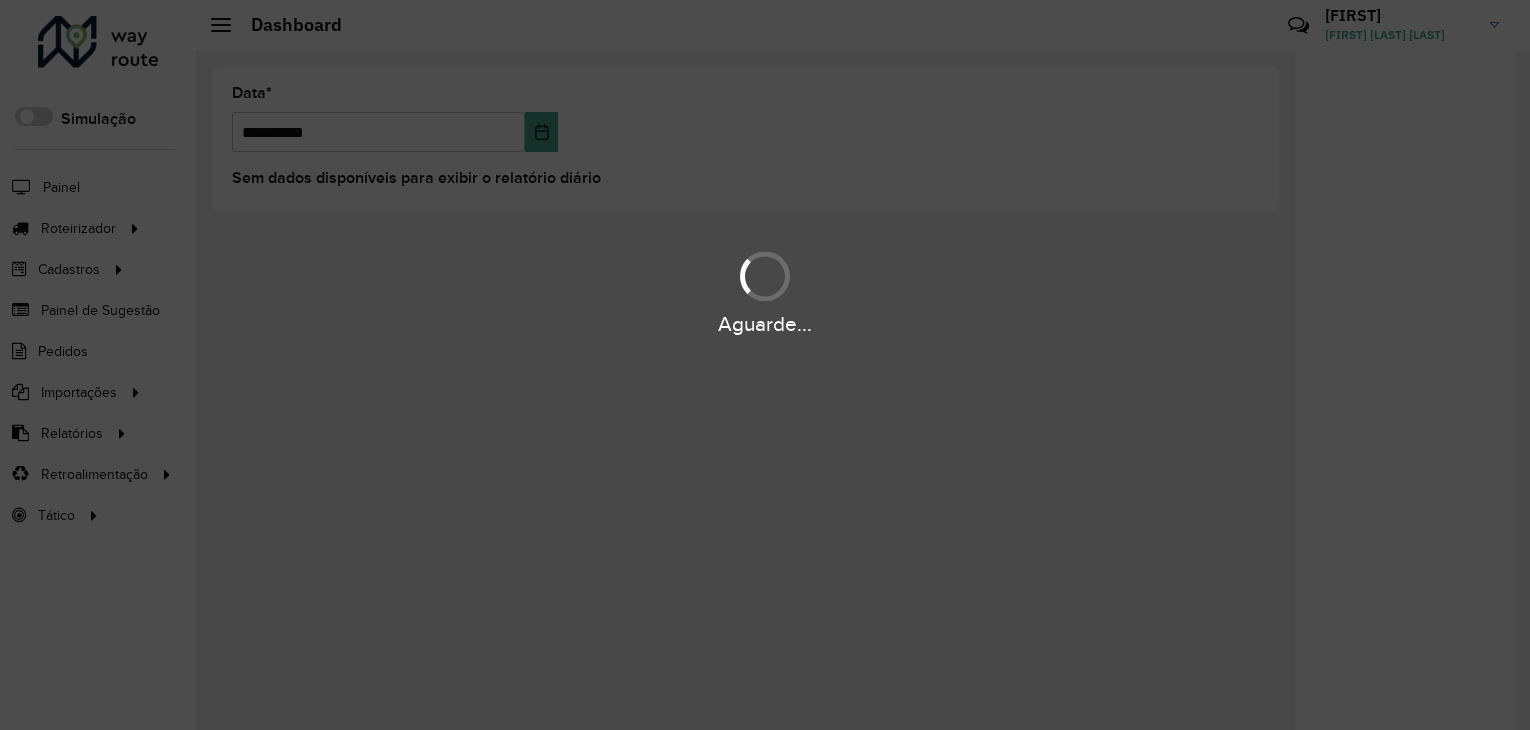 scroll, scrollTop: 0, scrollLeft: 0, axis: both 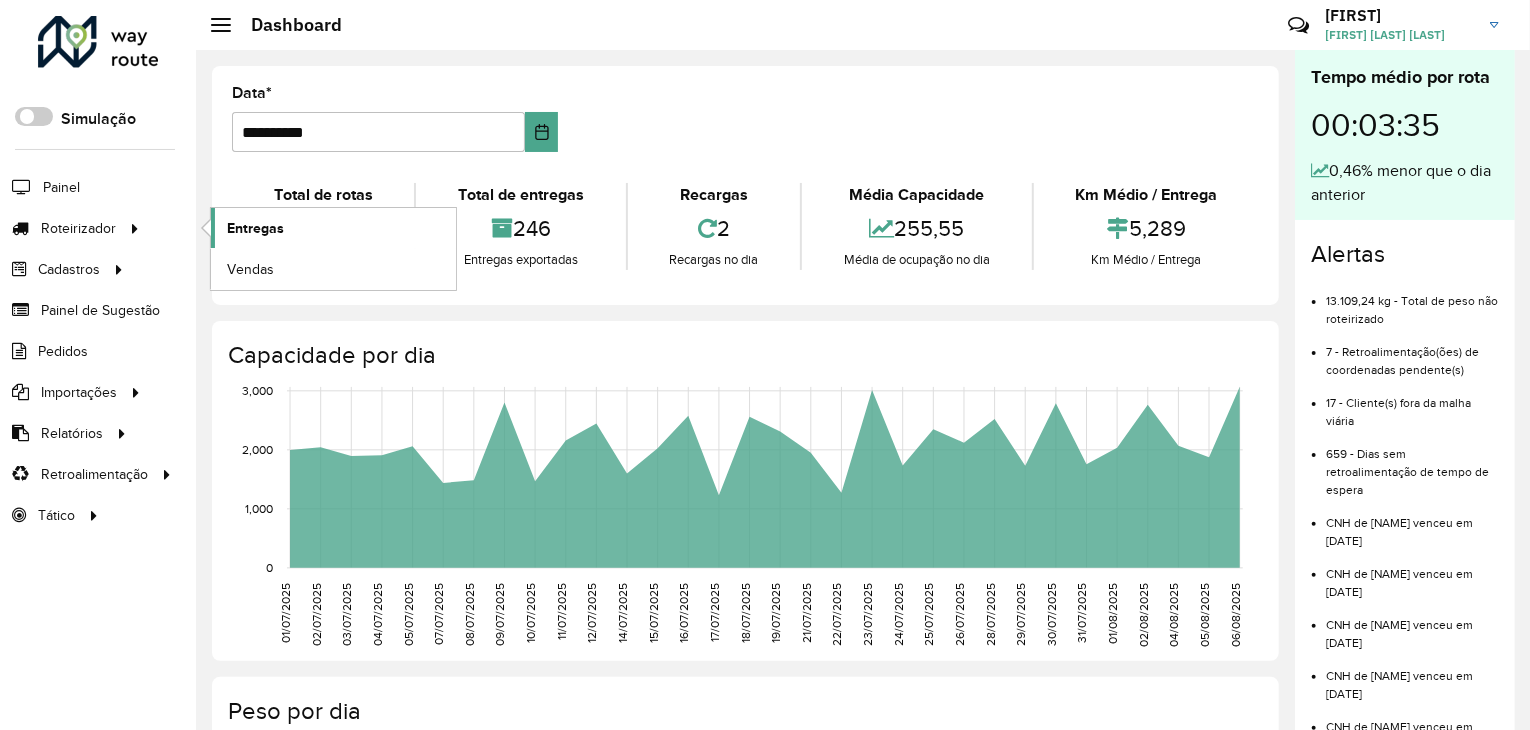 click on "Entregas" 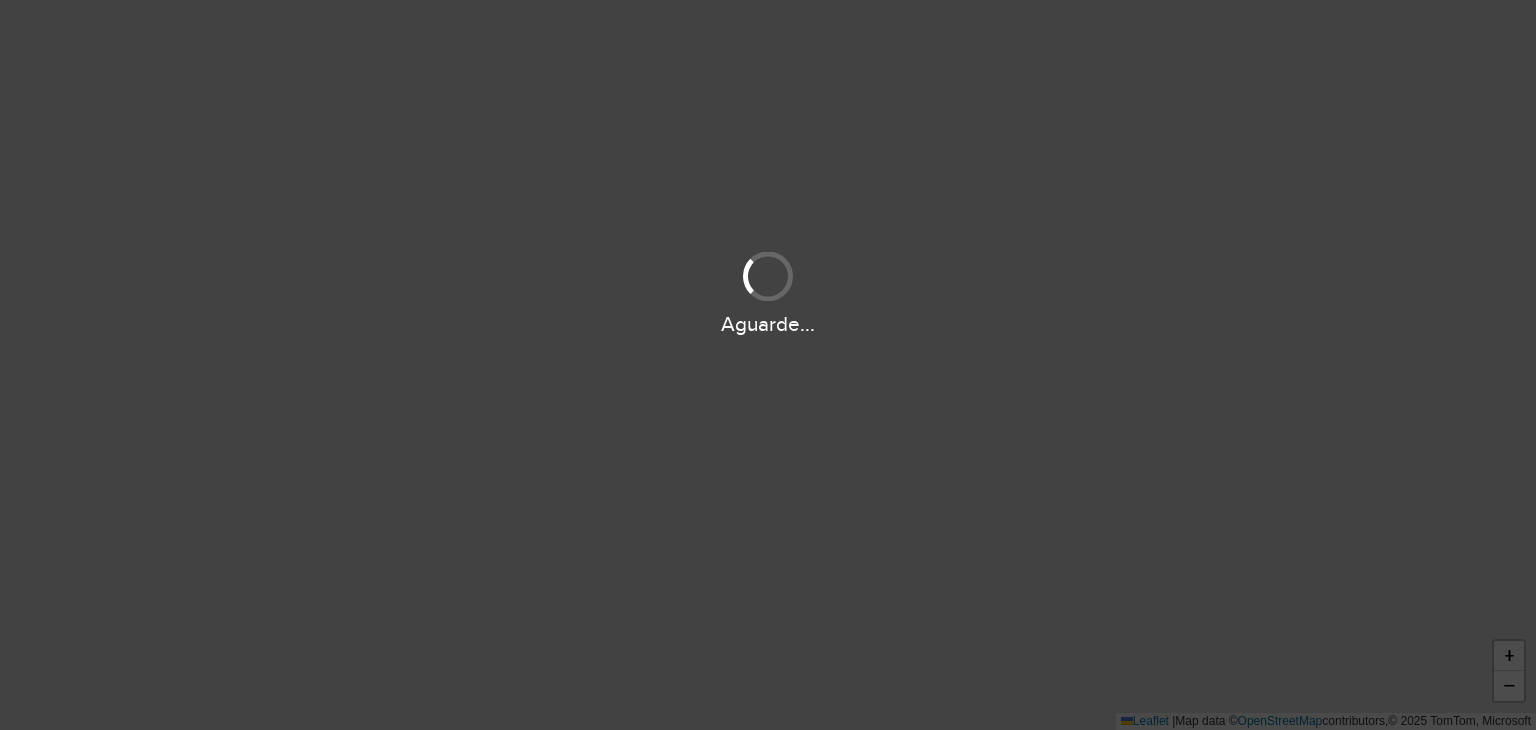 scroll, scrollTop: 0, scrollLeft: 0, axis: both 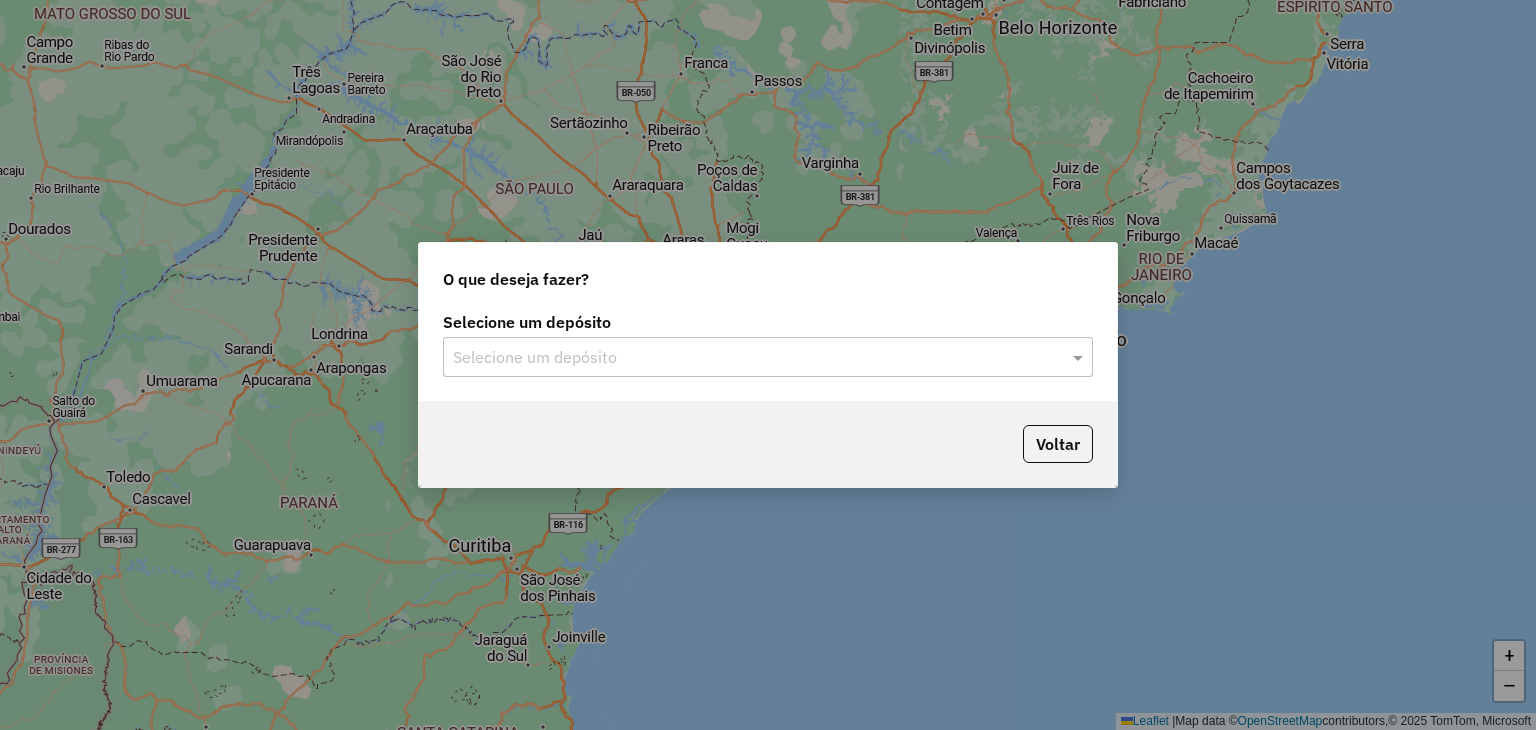 click 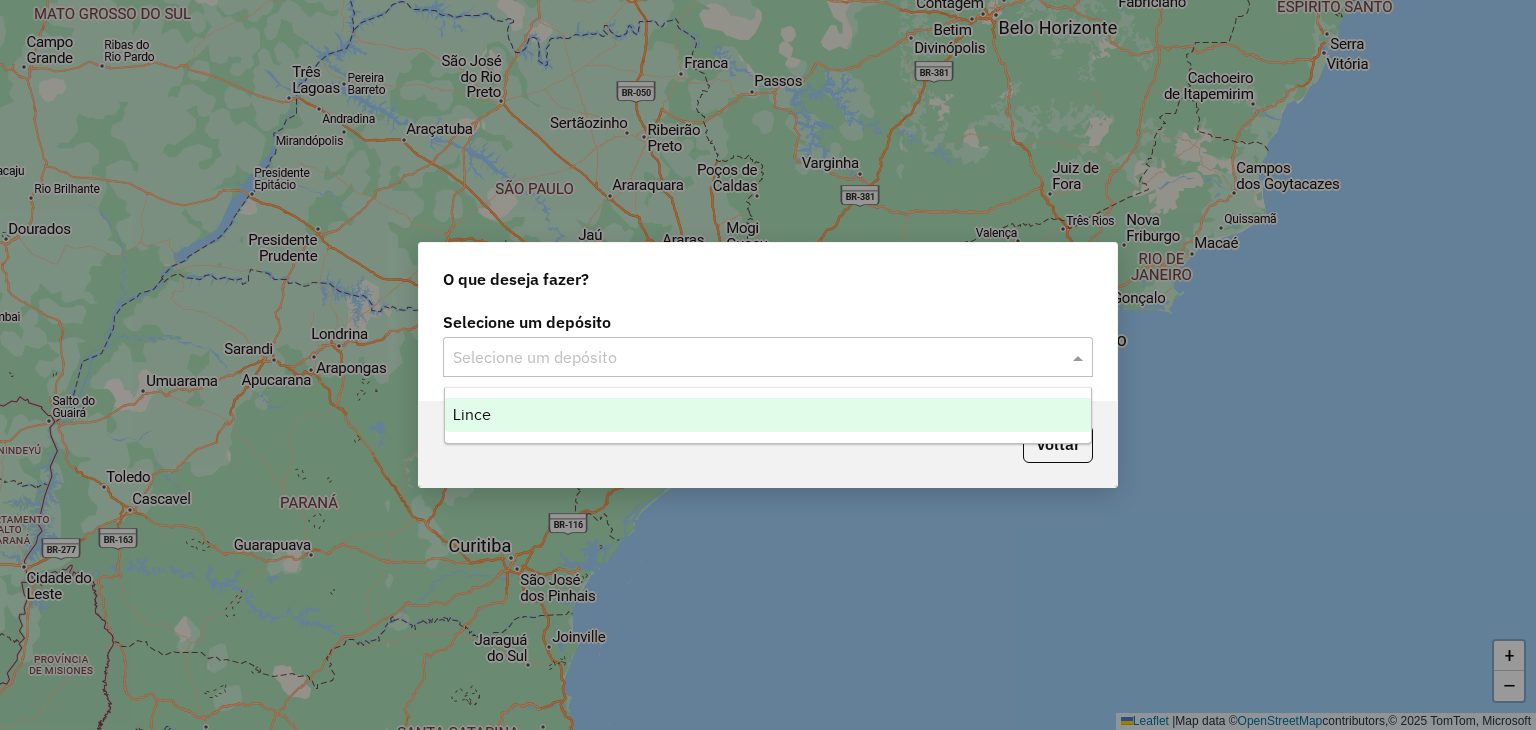 click on "Lince" at bounding box center (768, 415) 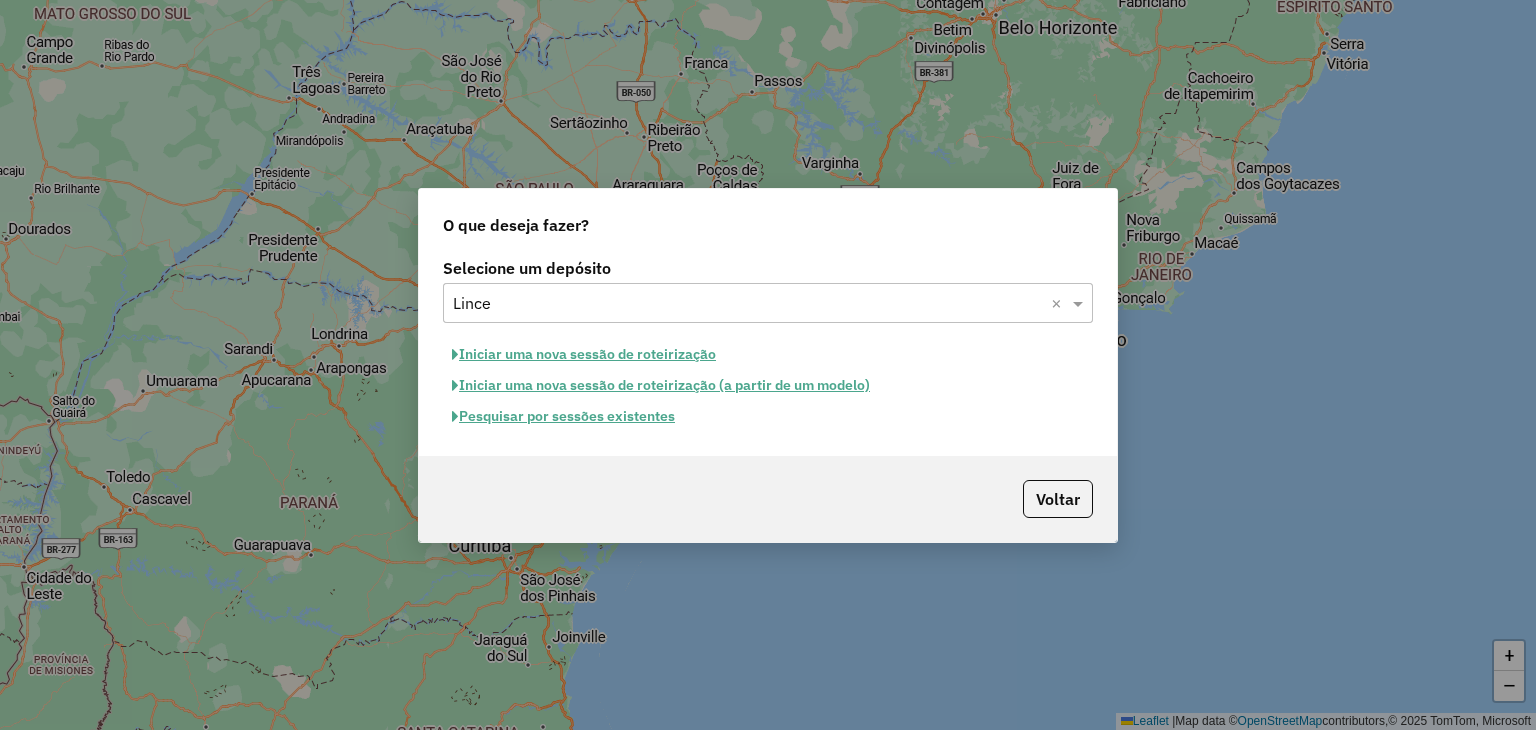 click on "Pesquisar por sessões existentes" 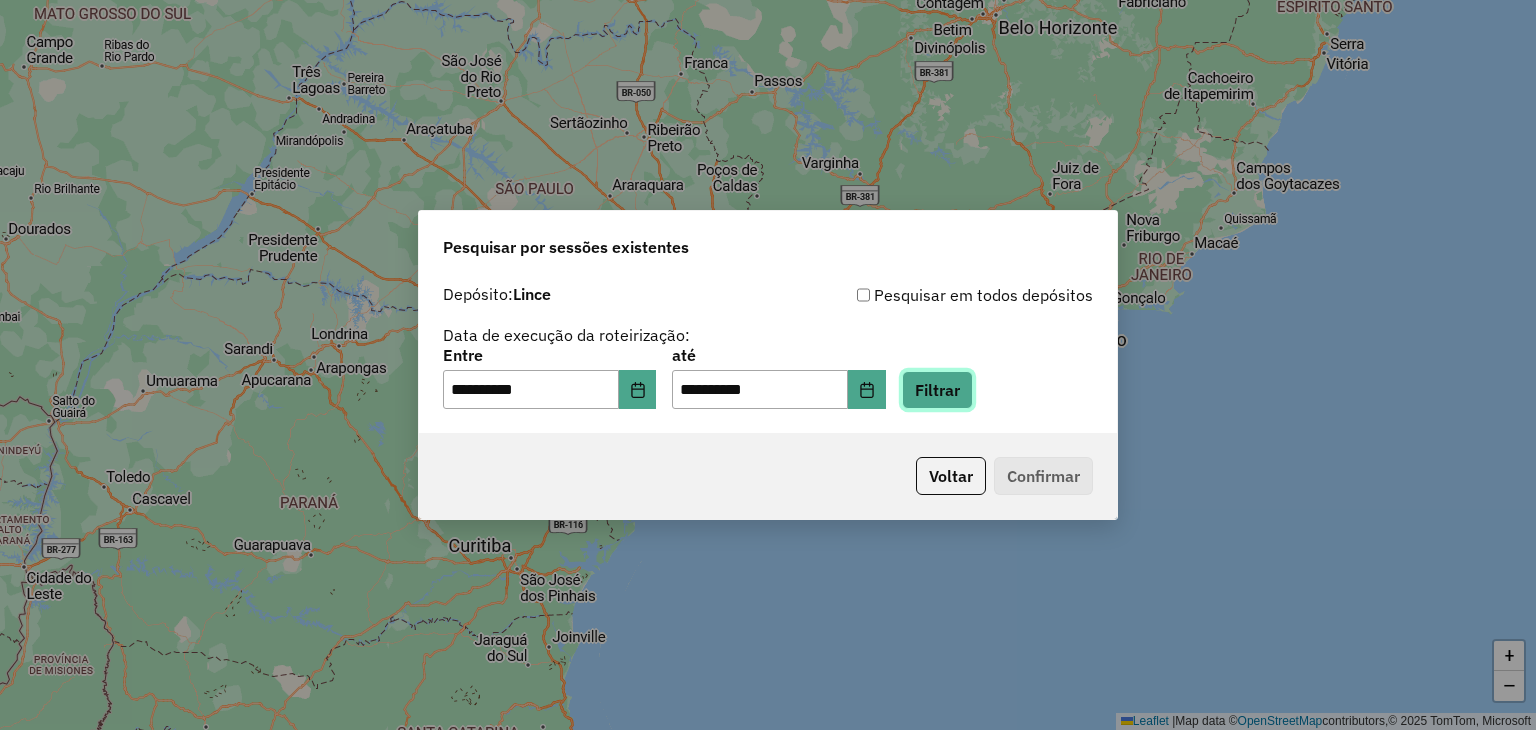 click on "Filtrar" 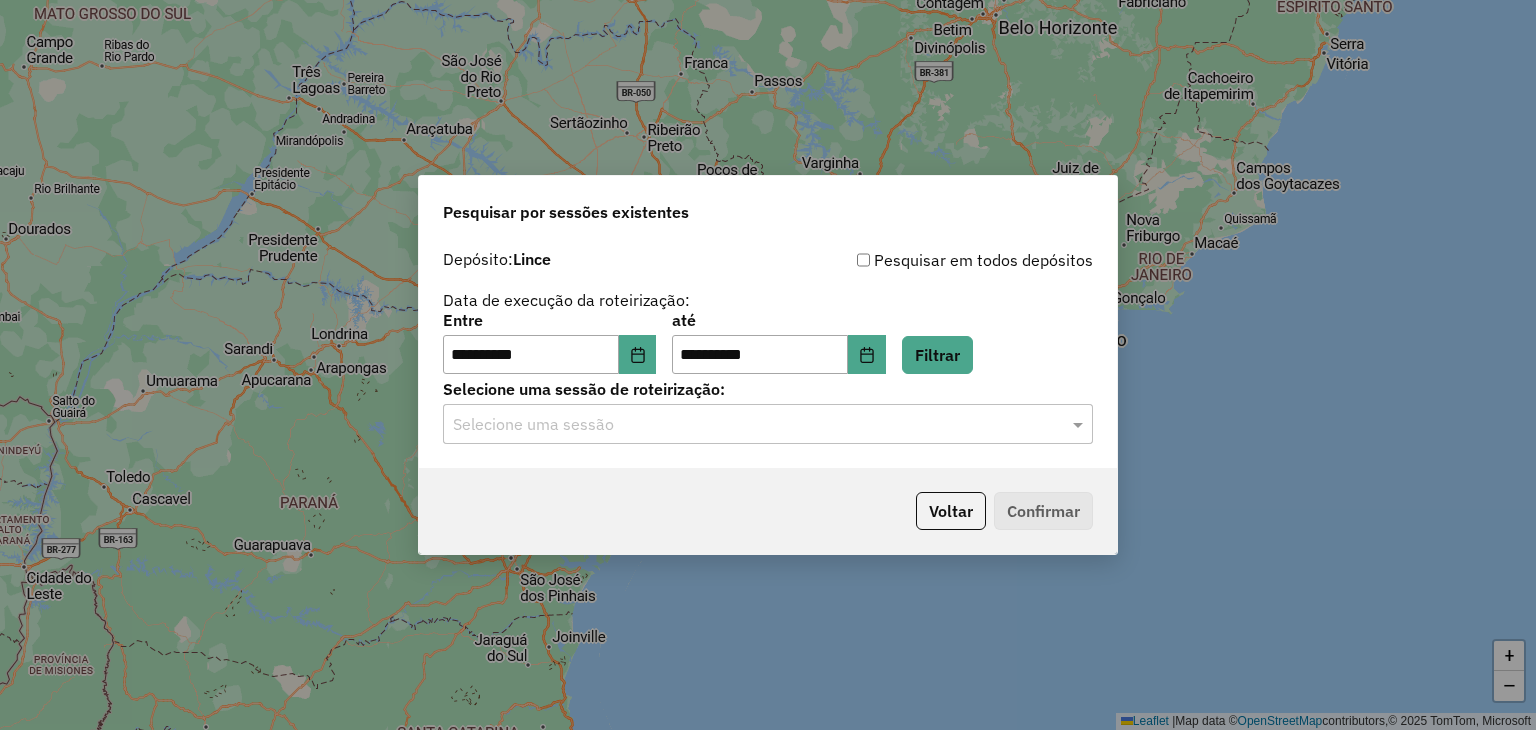 click 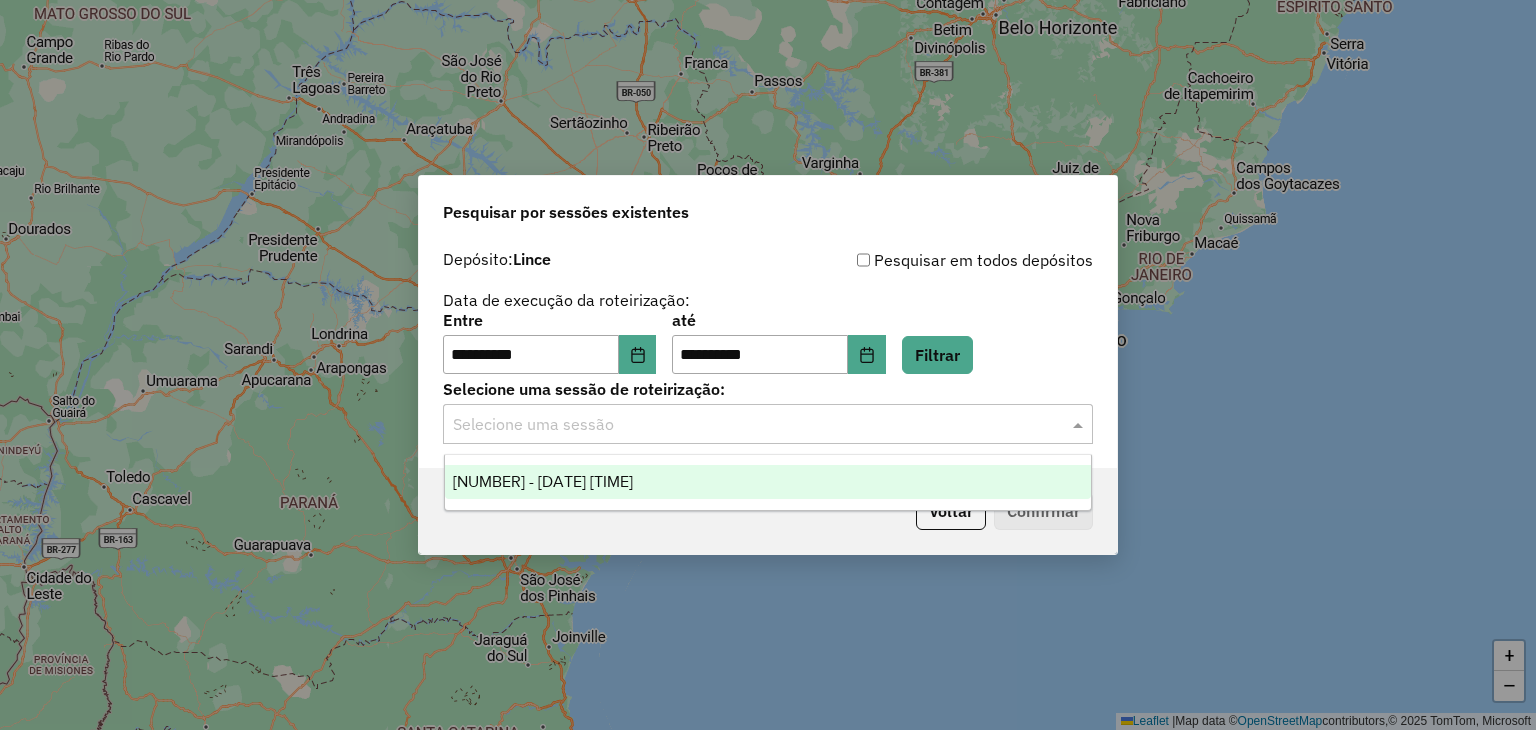 click on "975440 - 06/08/2025 18:00" at bounding box center (768, 482) 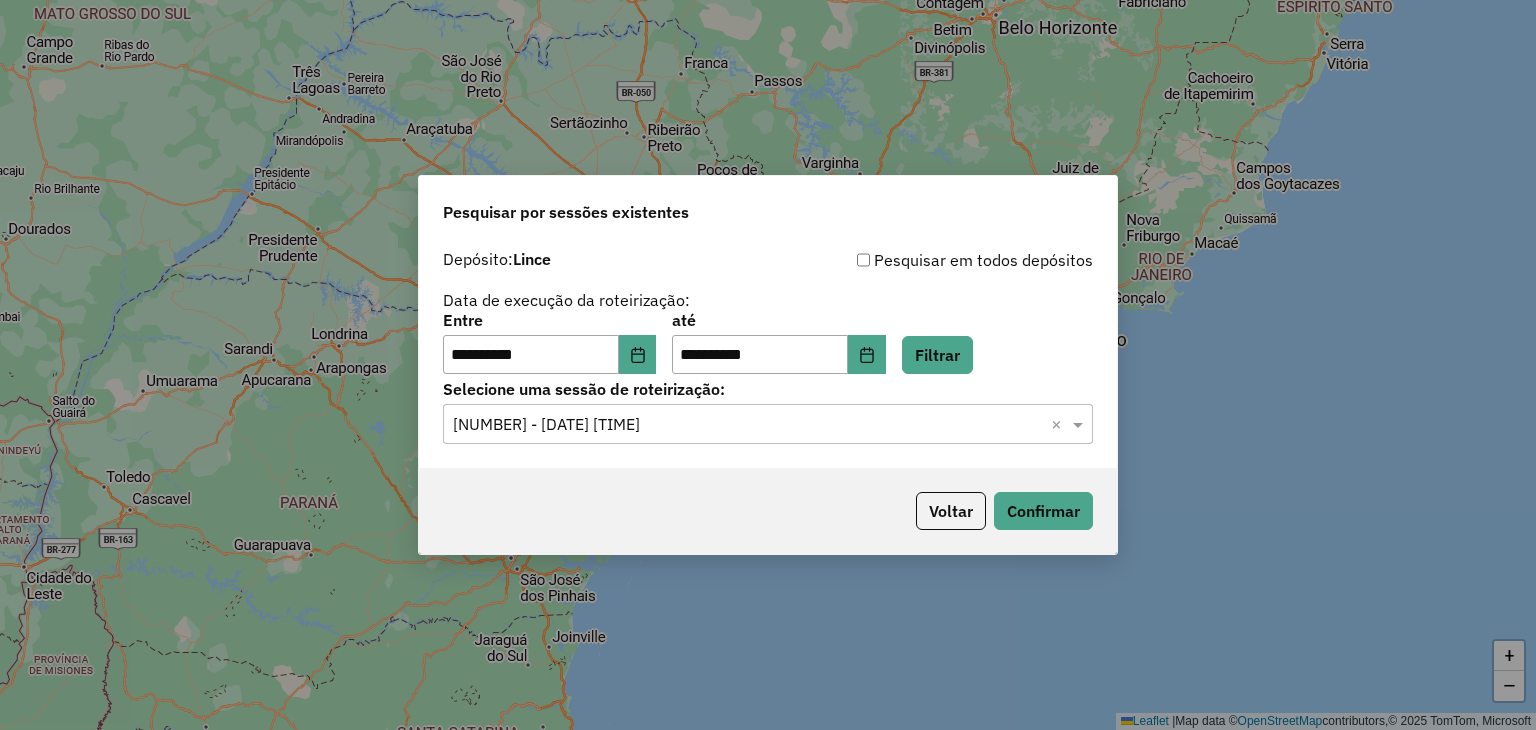 click on "Voltar   Confirmar" 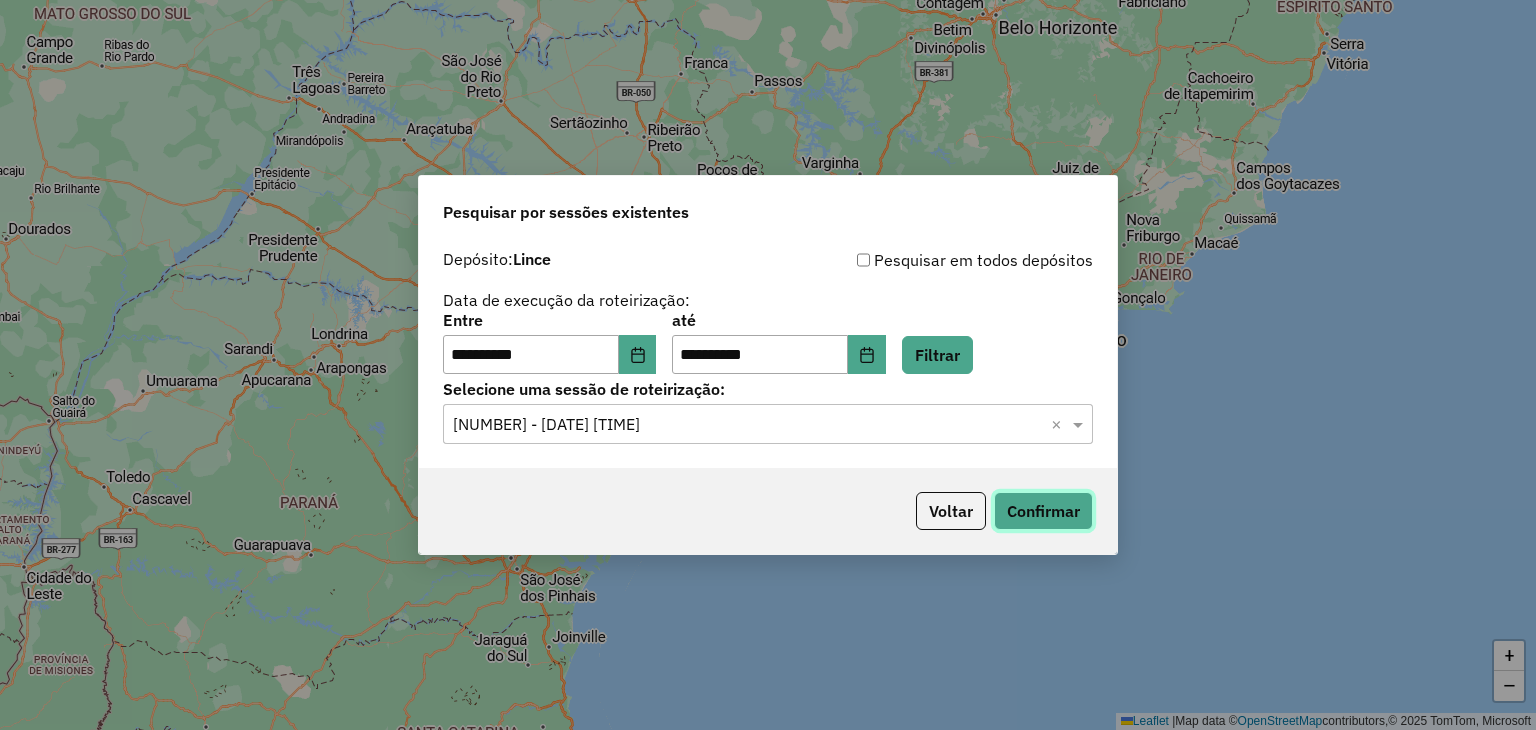 click on "Confirmar" 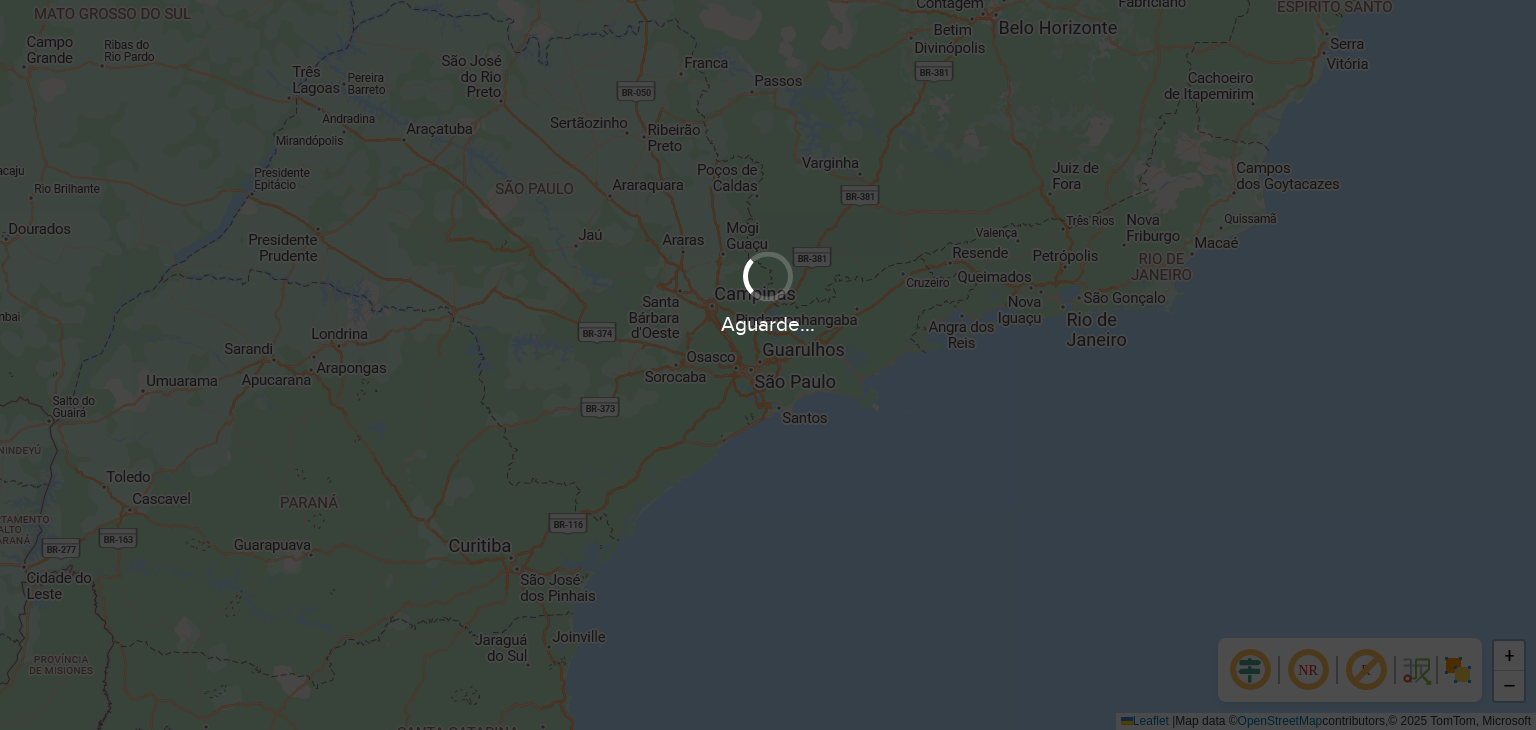 scroll, scrollTop: 0, scrollLeft: 0, axis: both 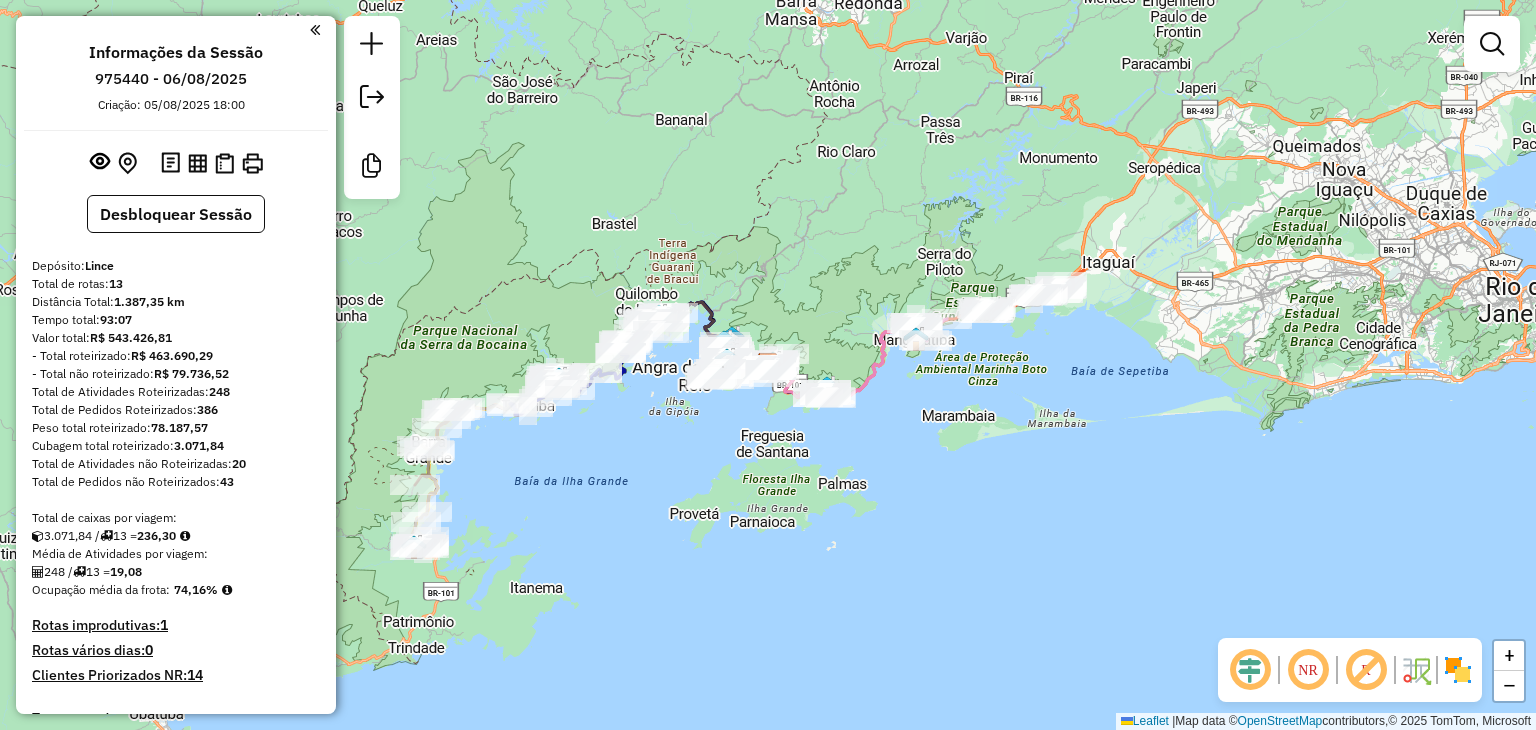 click 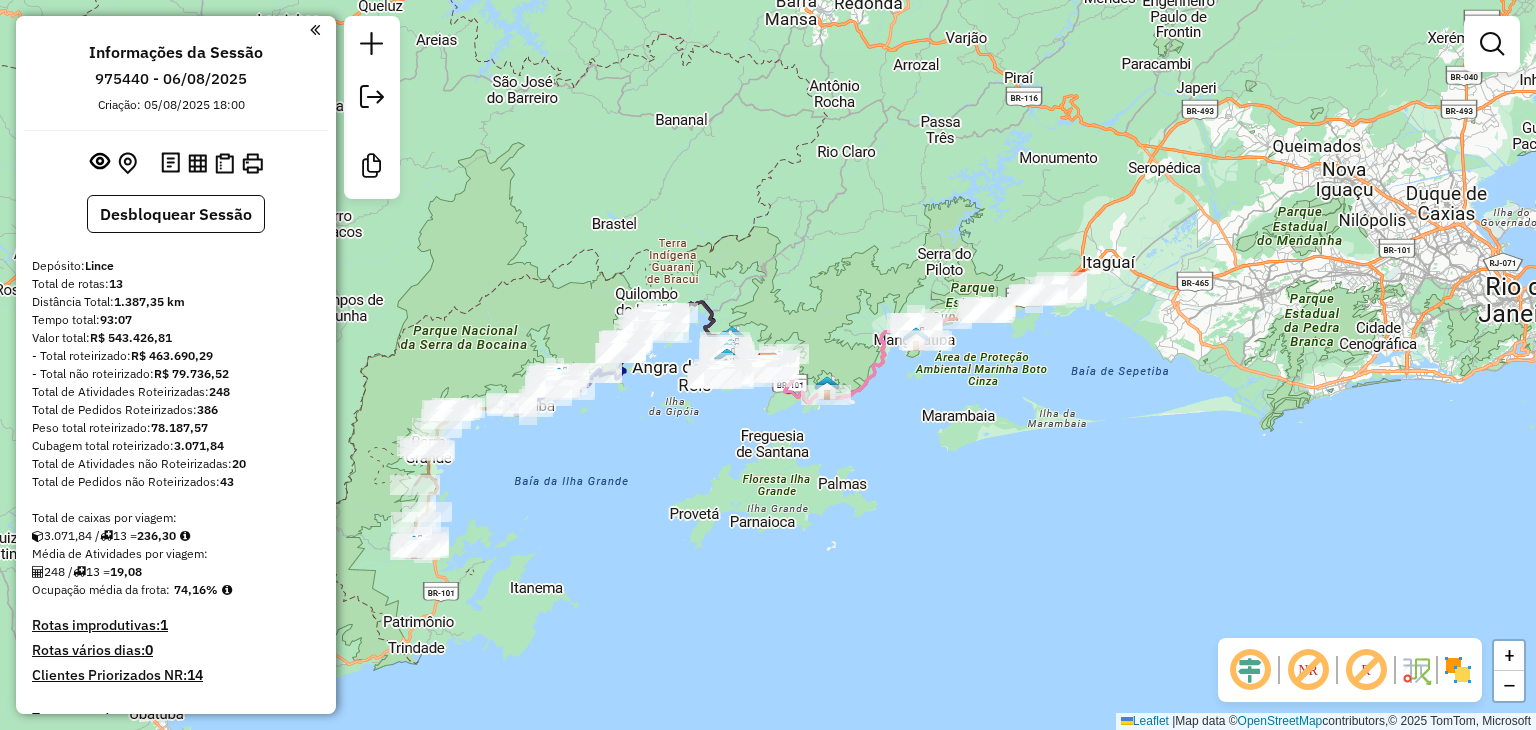 click 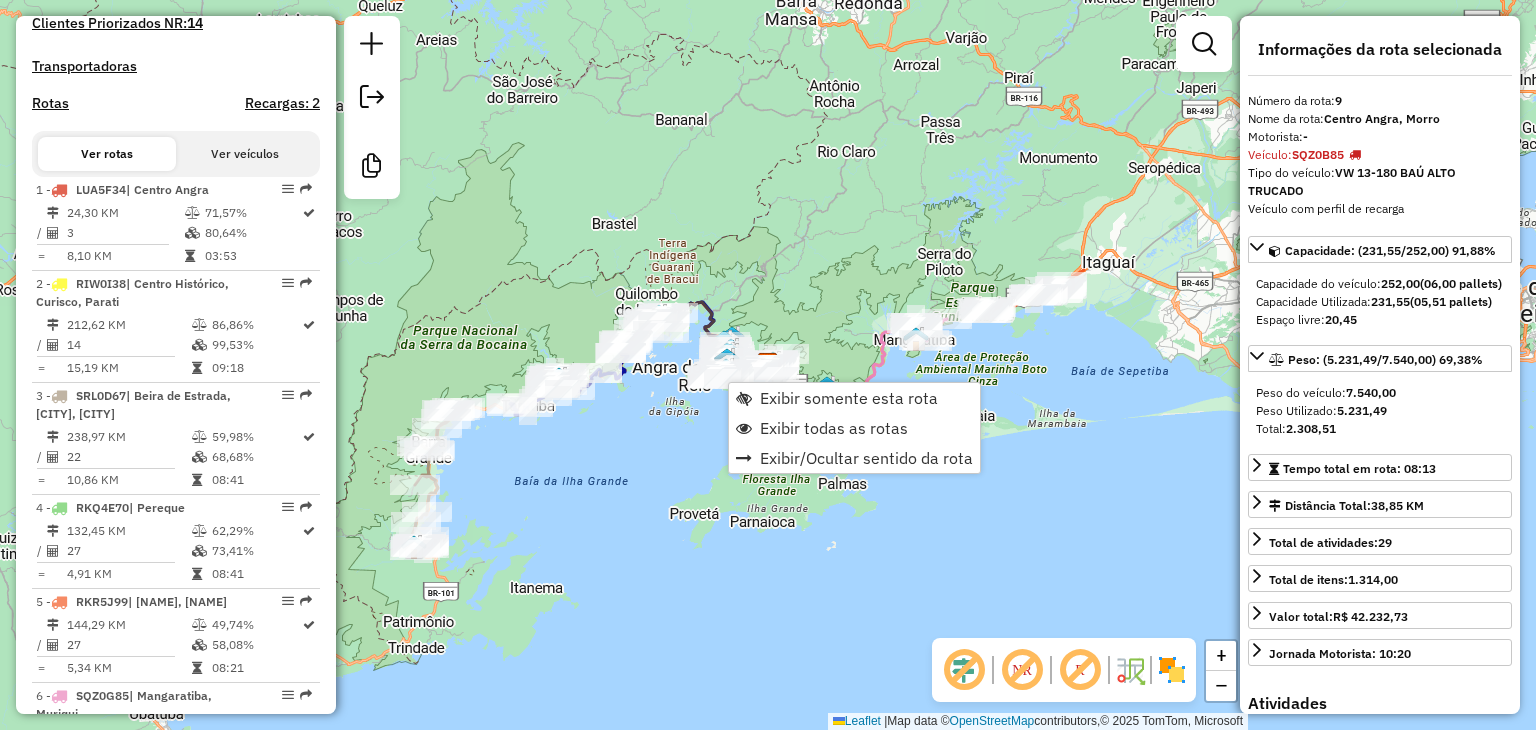 scroll, scrollTop: 1634, scrollLeft: 0, axis: vertical 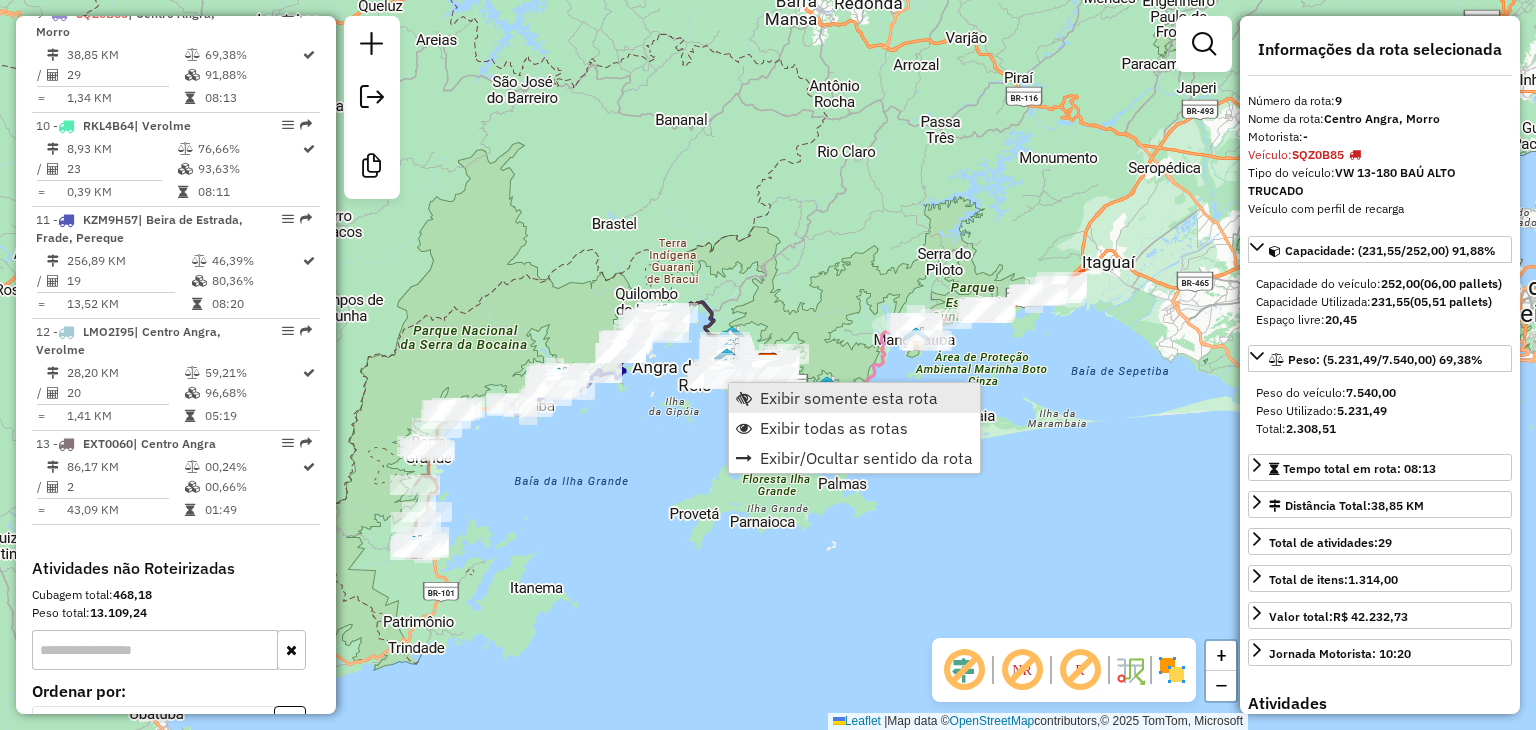 click on "Exibir somente esta rota" at bounding box center [849, 398] 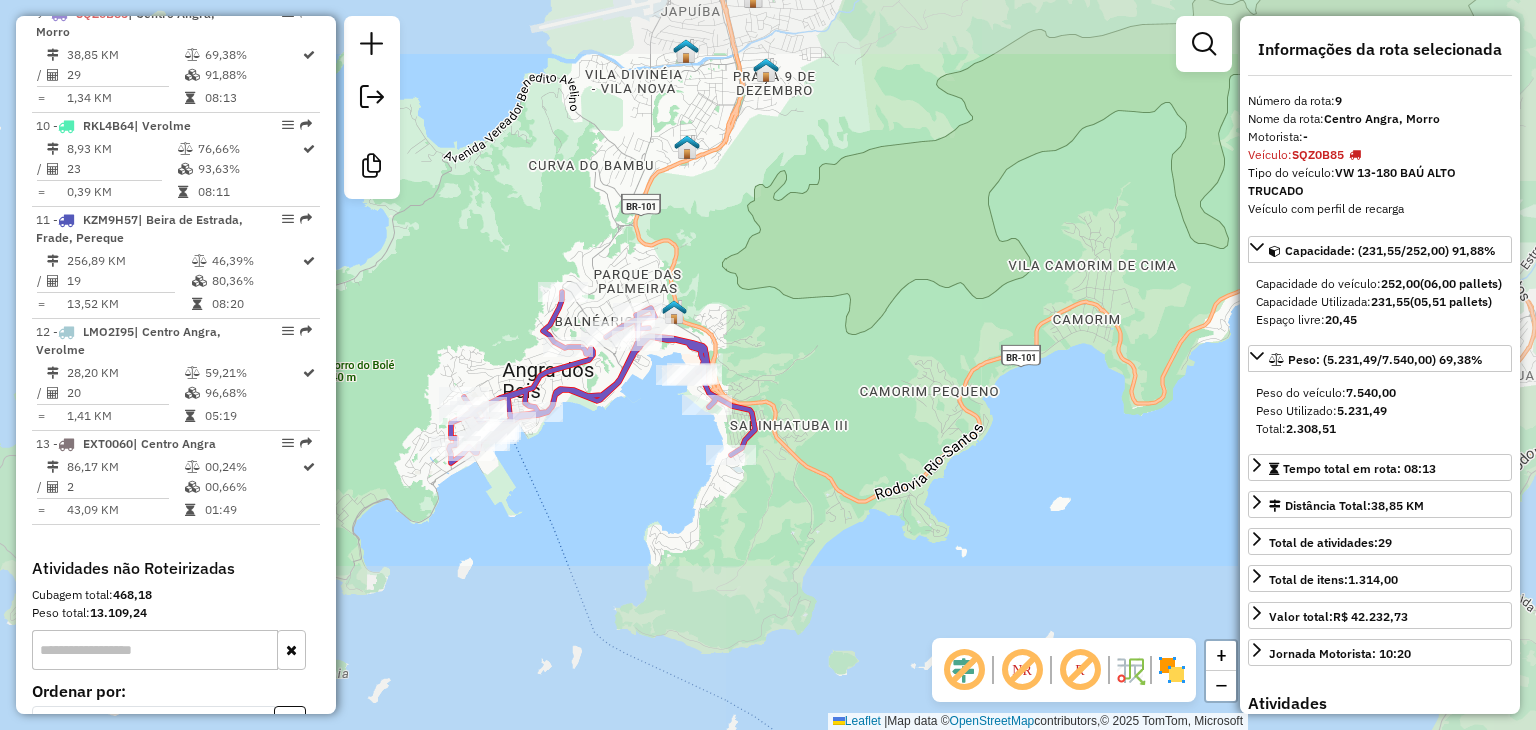 drag, startPoint x: 496, startPoint y: 389, endPoint x: 592, endPoint y: 393, distance: 96.0833 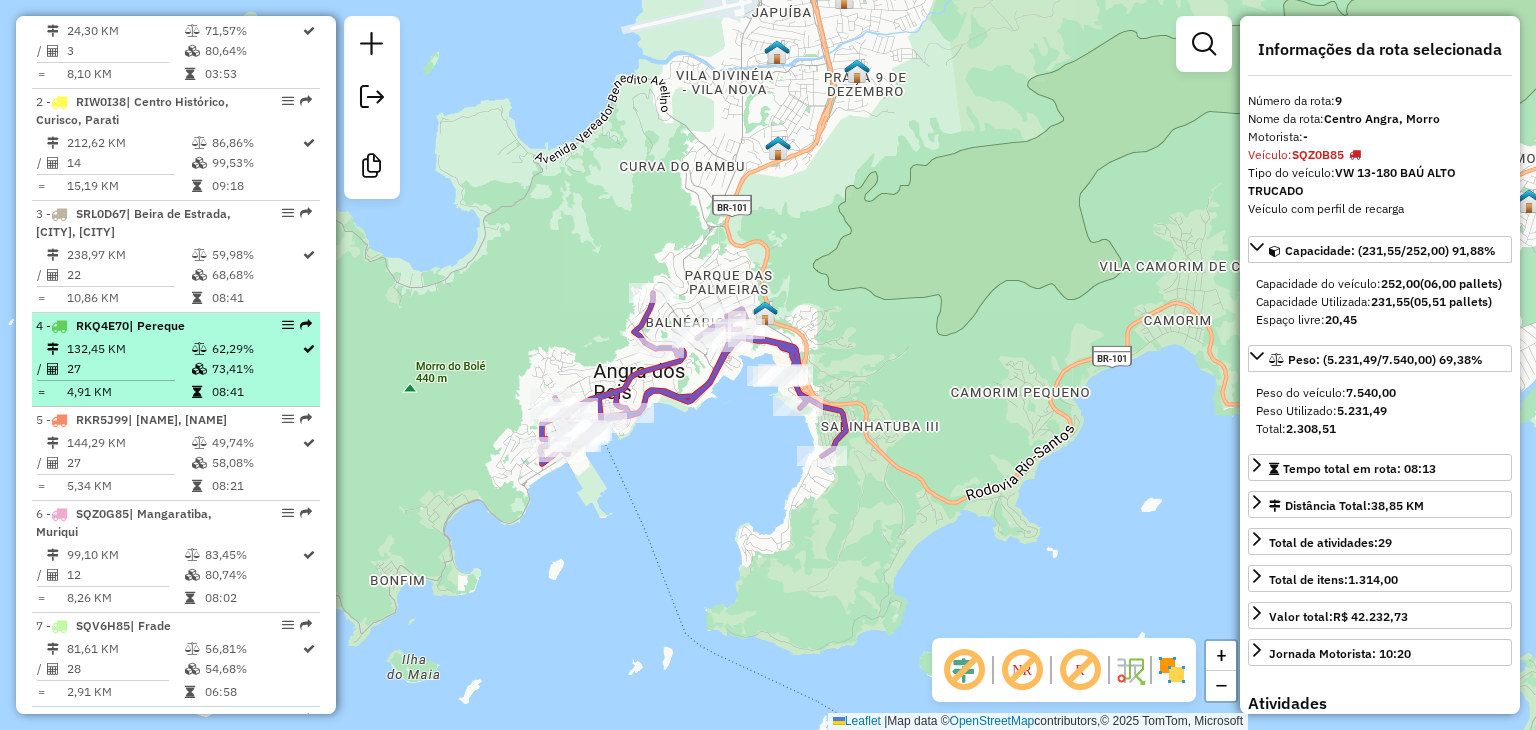 scroll, scrollTop: 634, scrollLeft: 0, axis: vertical 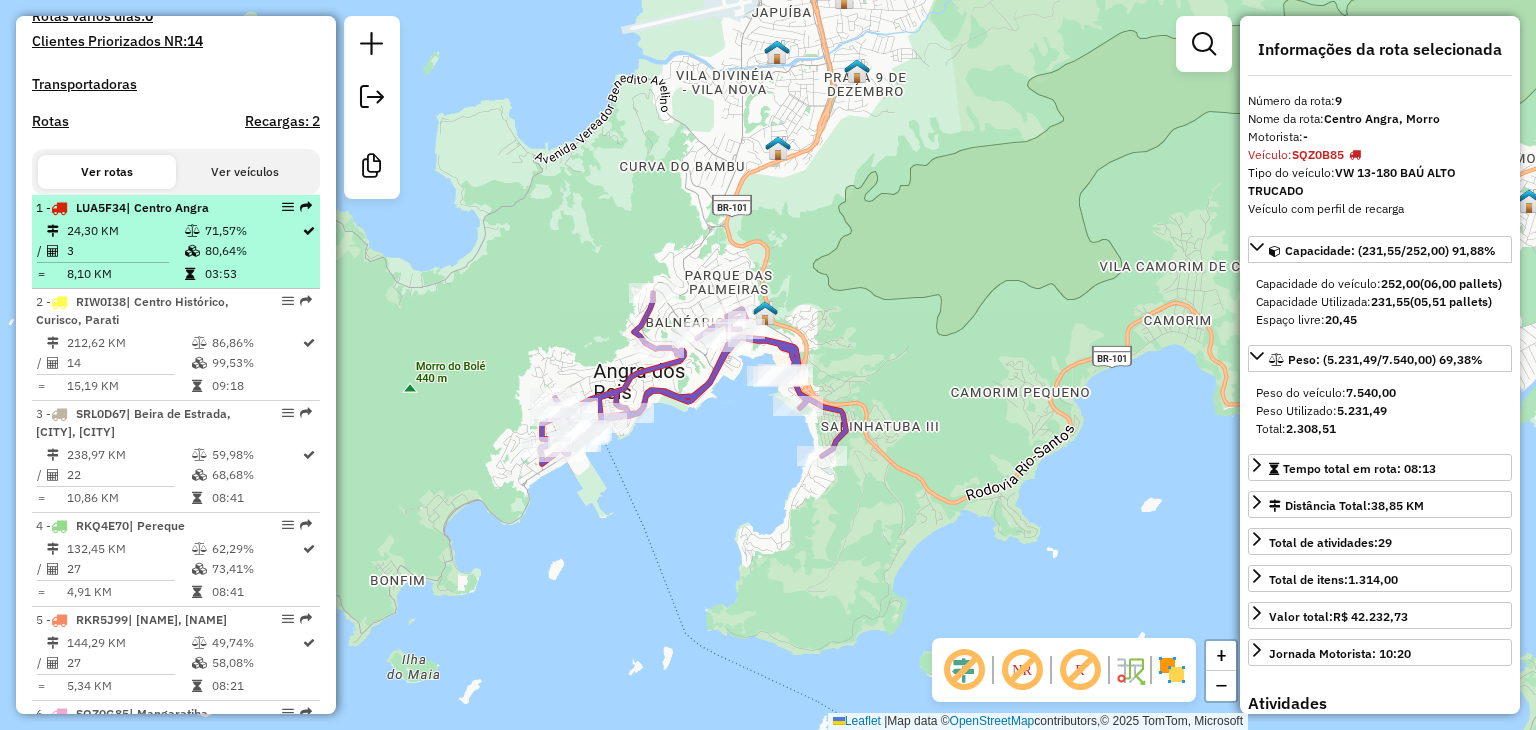 click at bounding box center [194, 274] 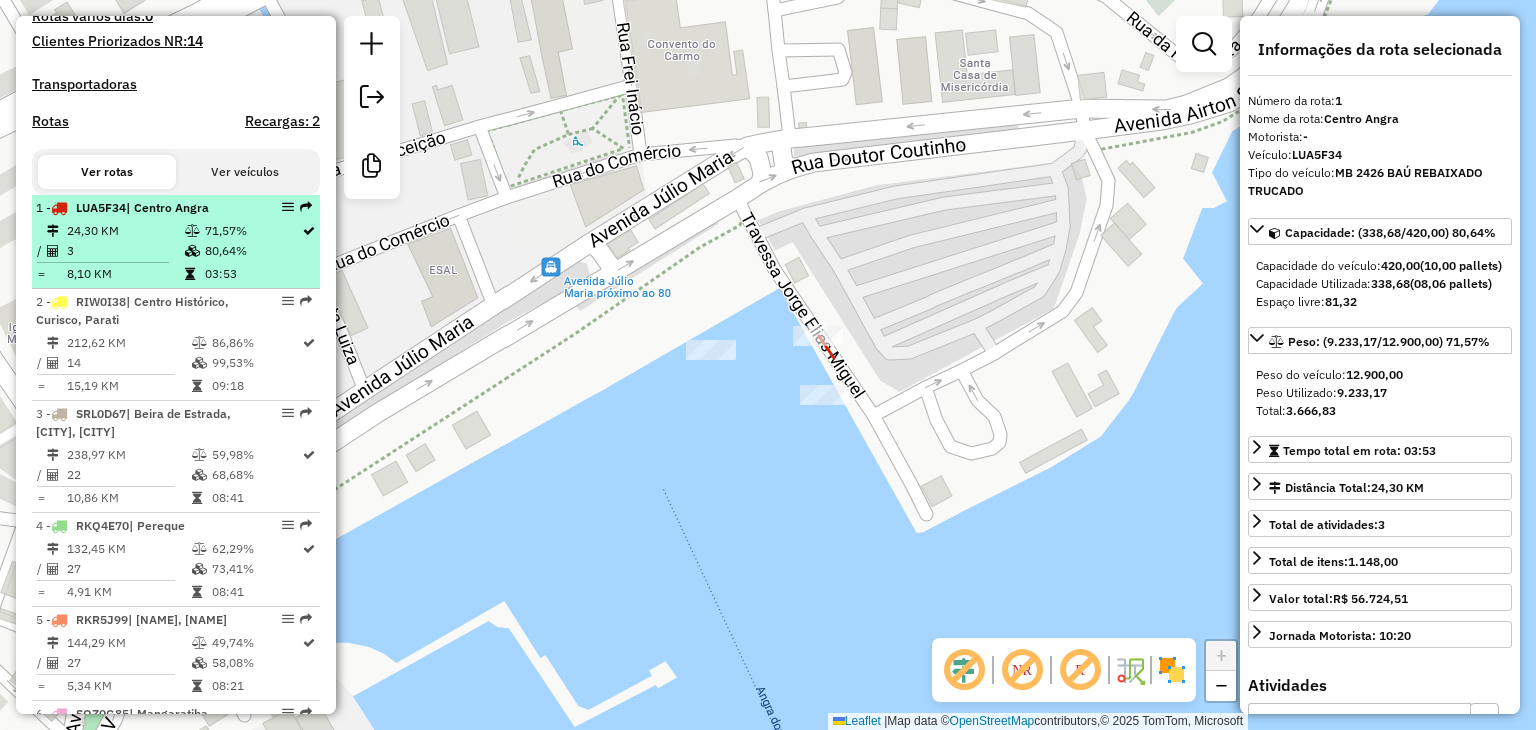 click on "3" at bounding box center (125, 251) 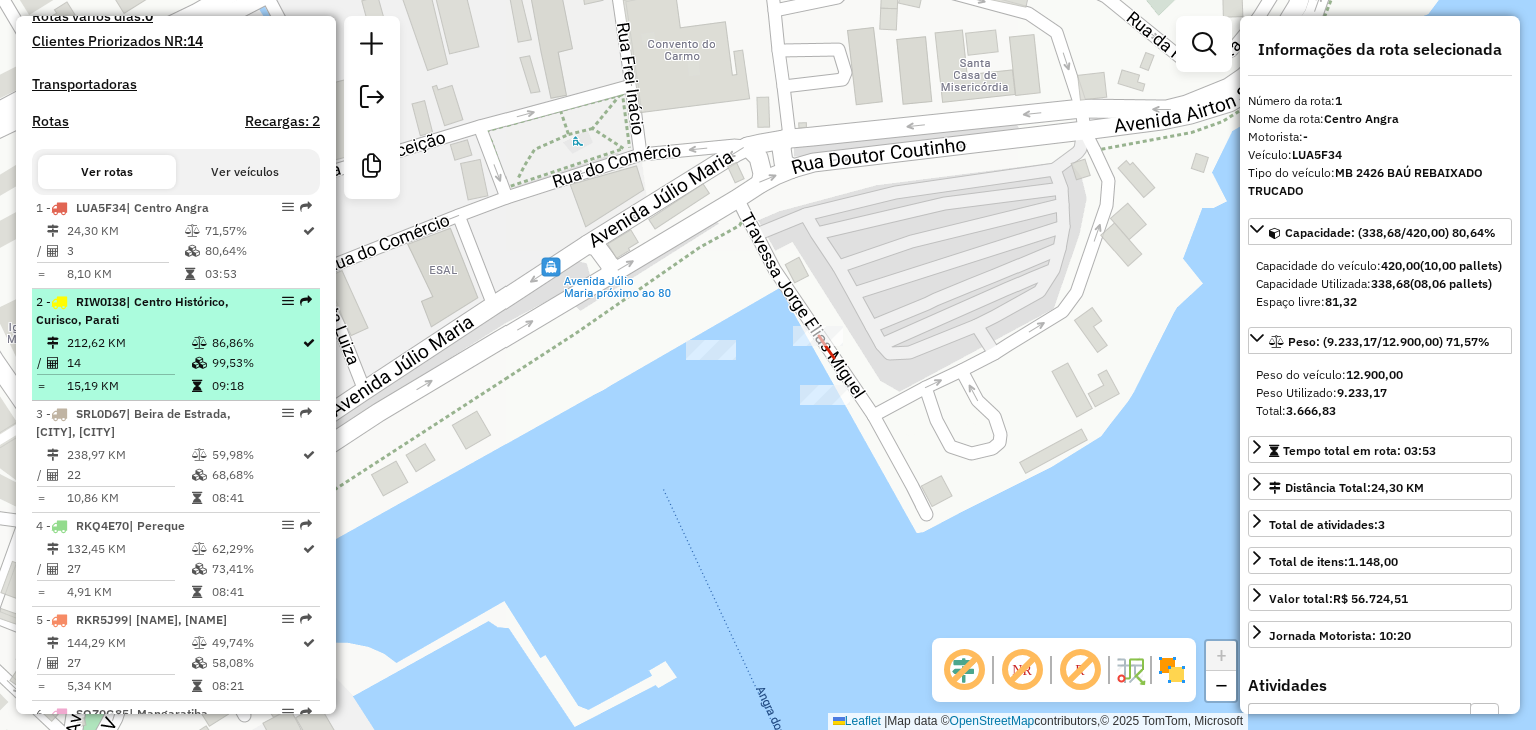 click on "212,62 KM" at bounding box center [128, 343] 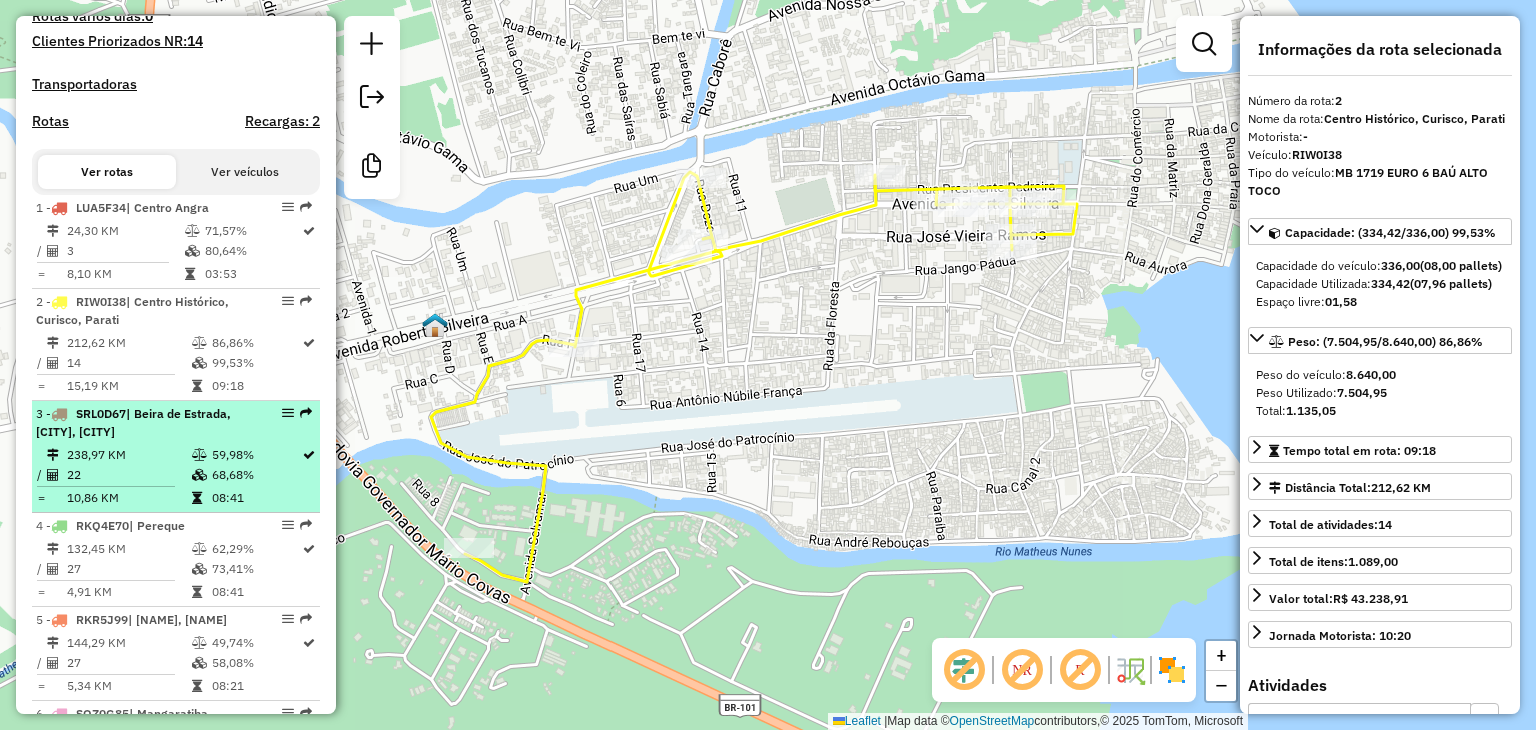 click on "| [NAME] de Estrada, [NAME], [CITY]" at bounding box center [142, 423] 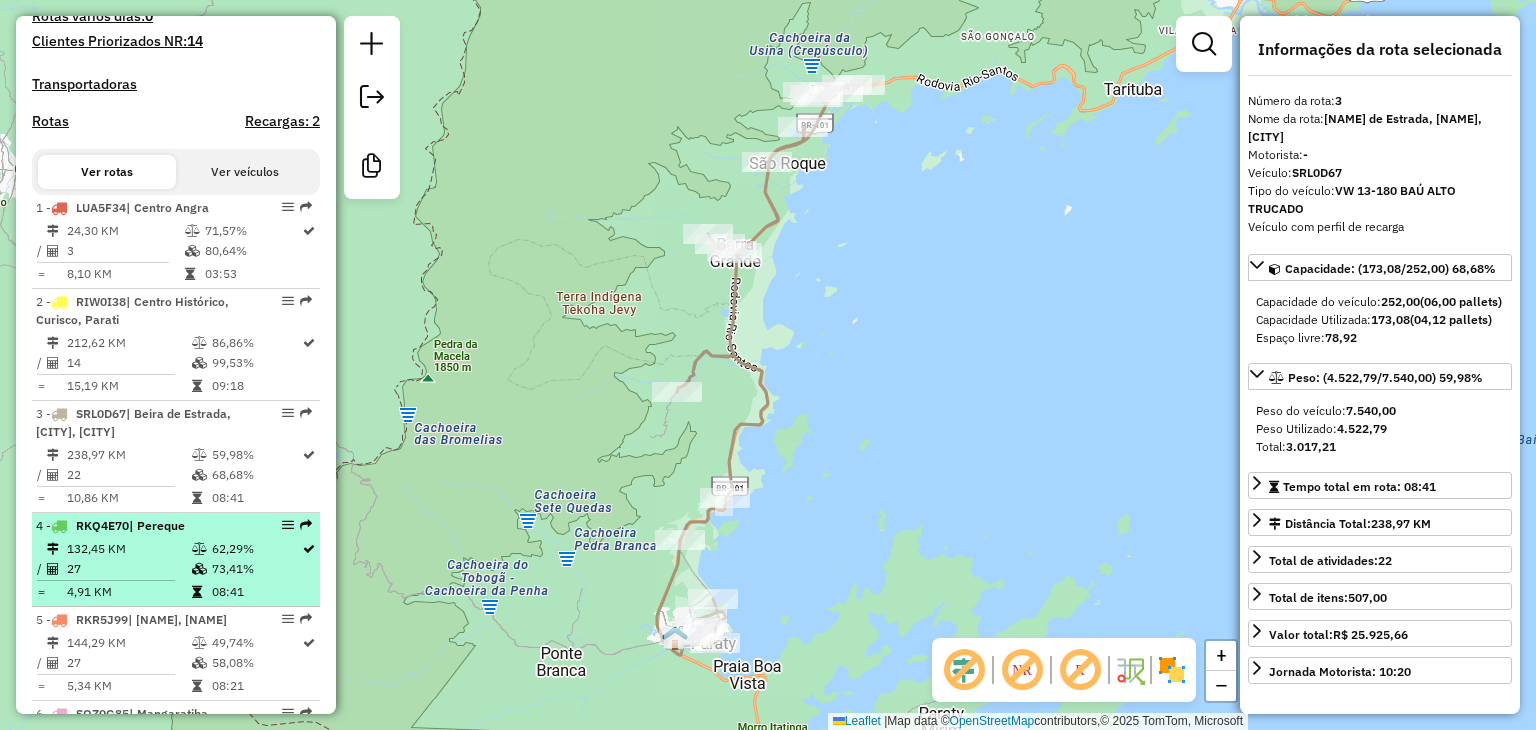 click on "| Pereque" at bounding box center [157, 525] 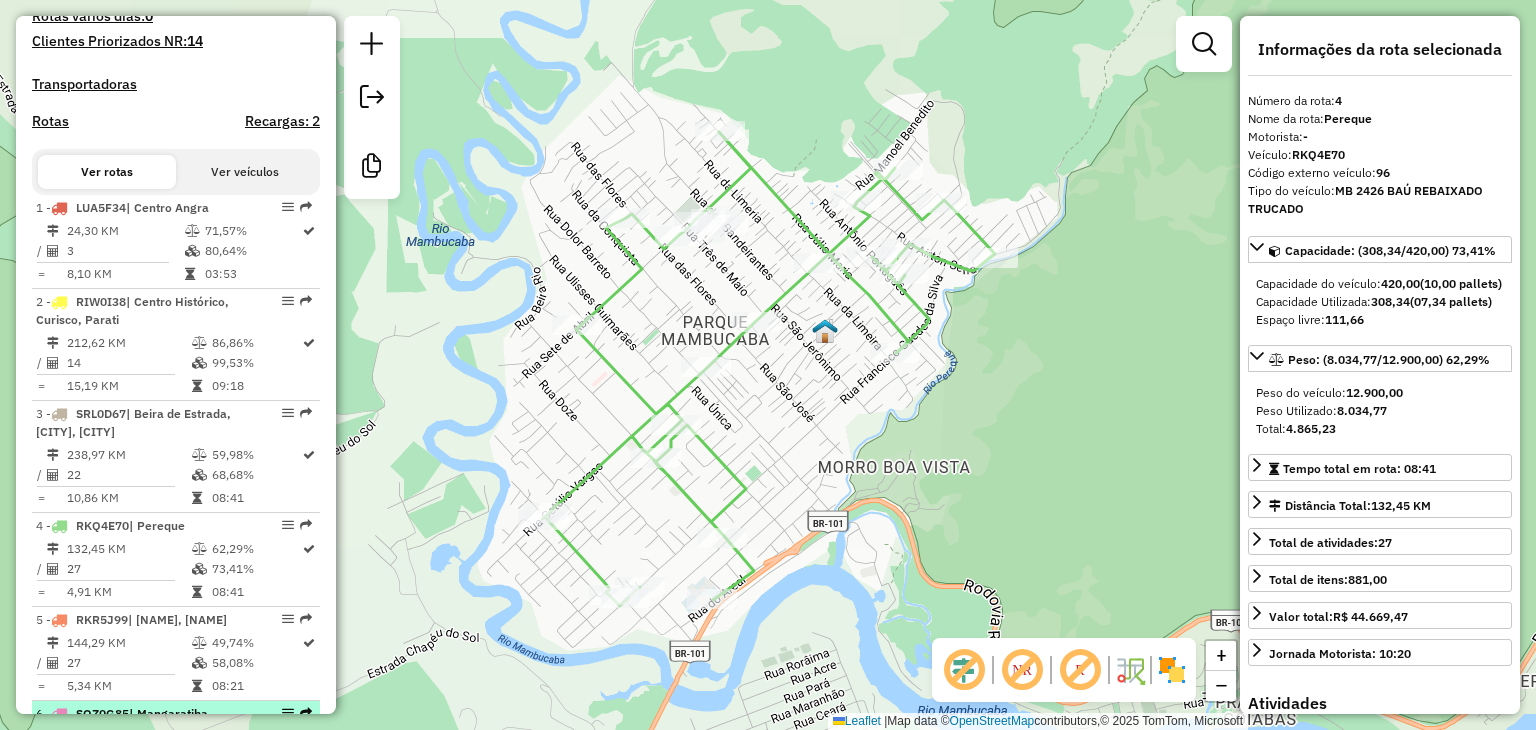 scroll, scrollTop: 534, scrollLeft: 0, axis: vertical 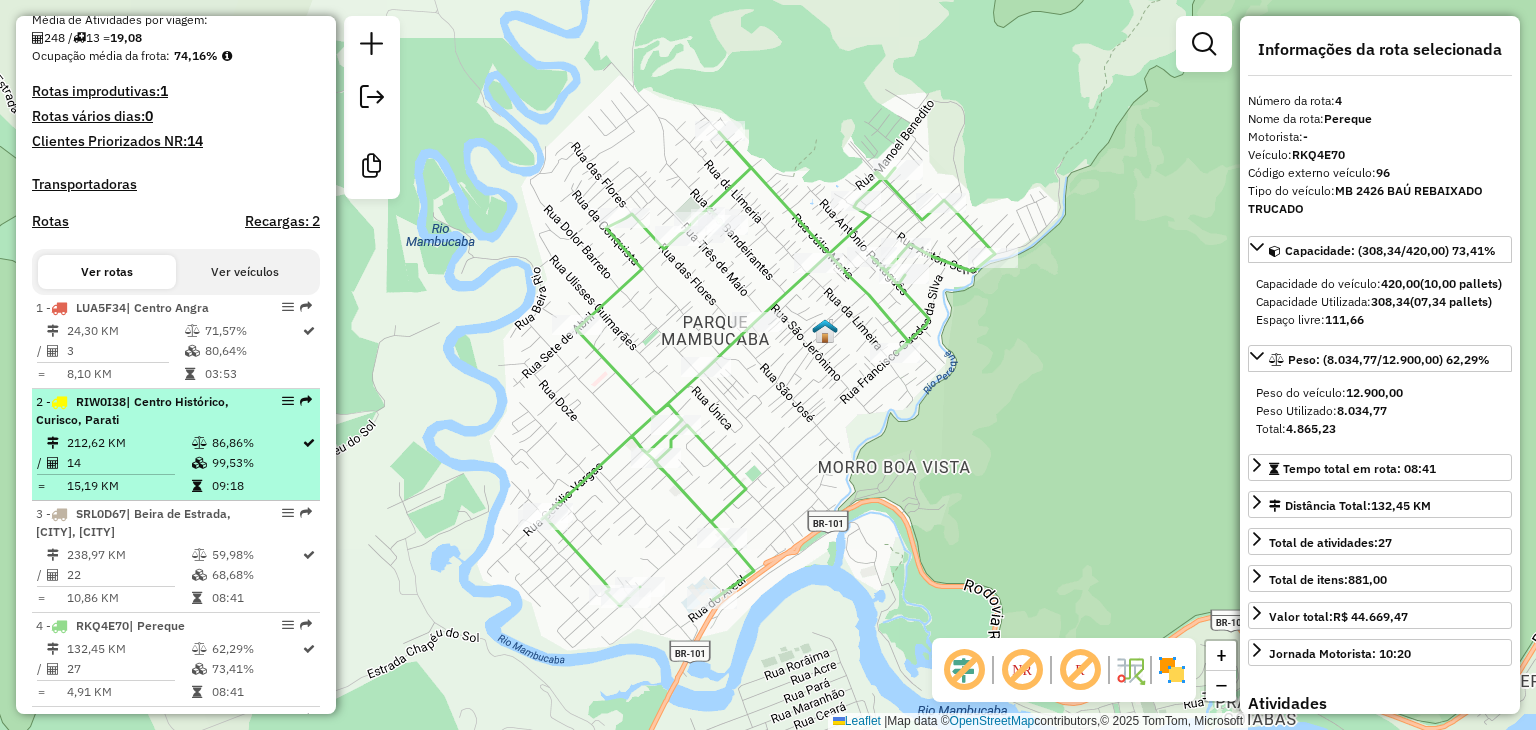 click on "[NUMBER] - [ALPHANUMERIC]   | [NAME] [NAME], [NAME], [CITY]" at bounding box center [142, 411] 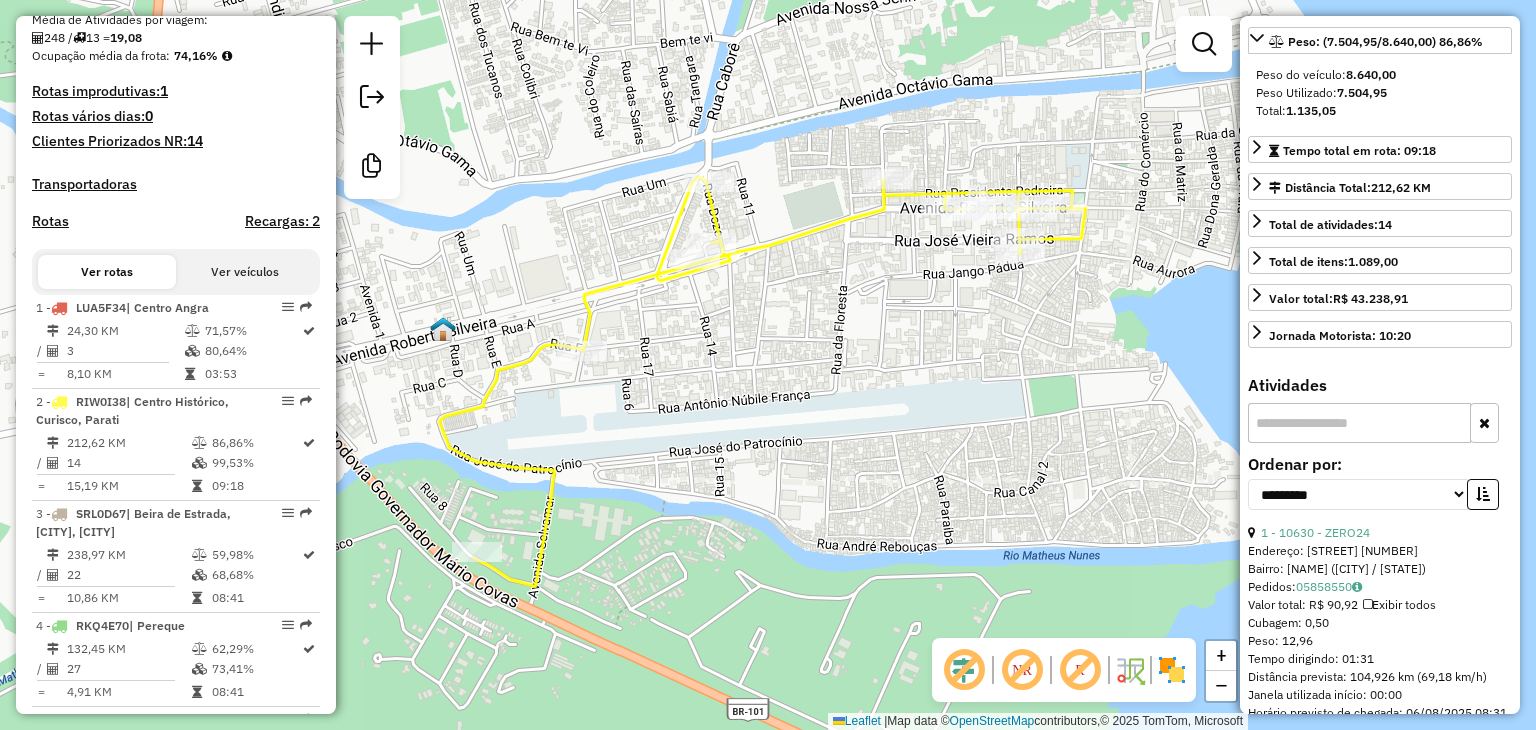 scroll, scrollTop: 400, scrollLeft: 0, axis: vertical 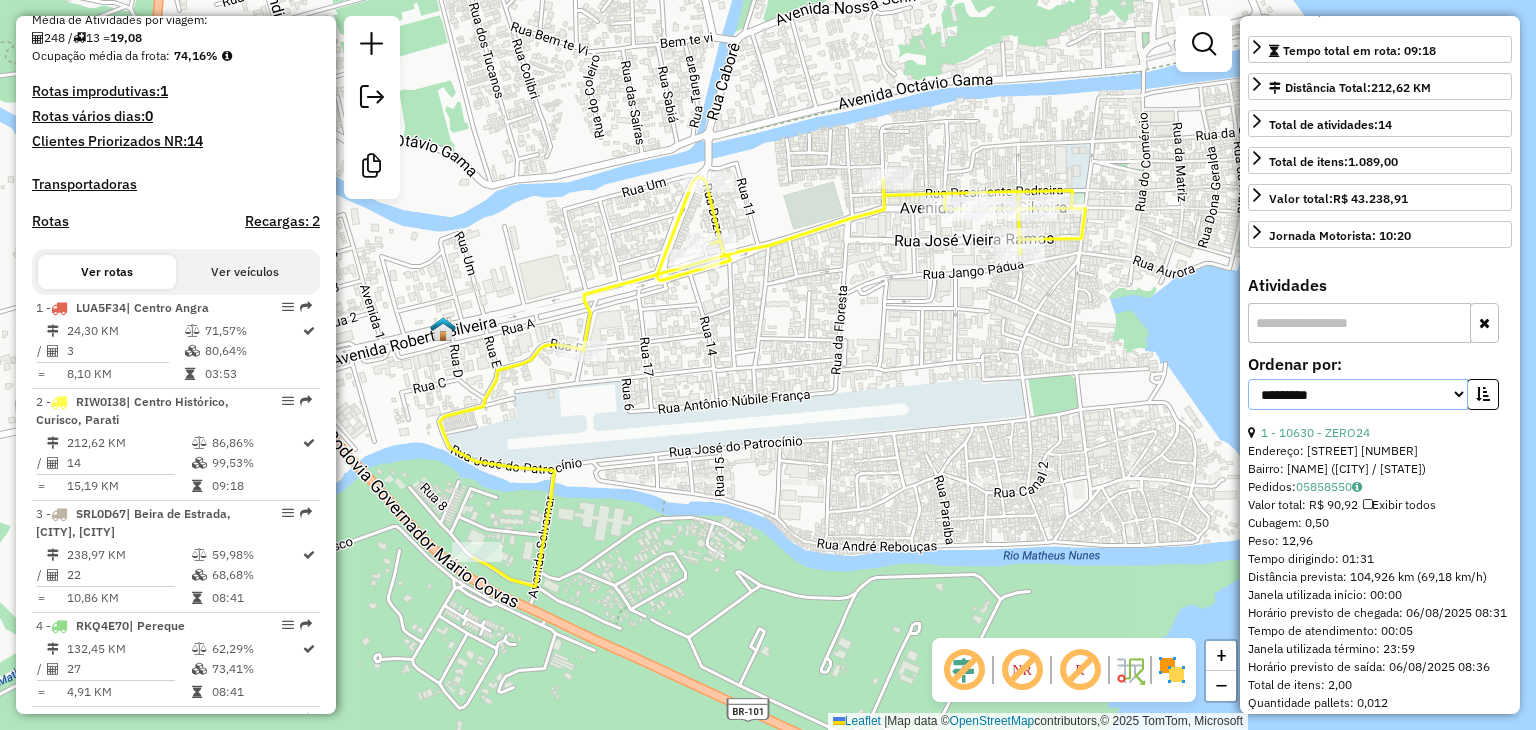 click on "**********" at bounding box center [1358, 394] 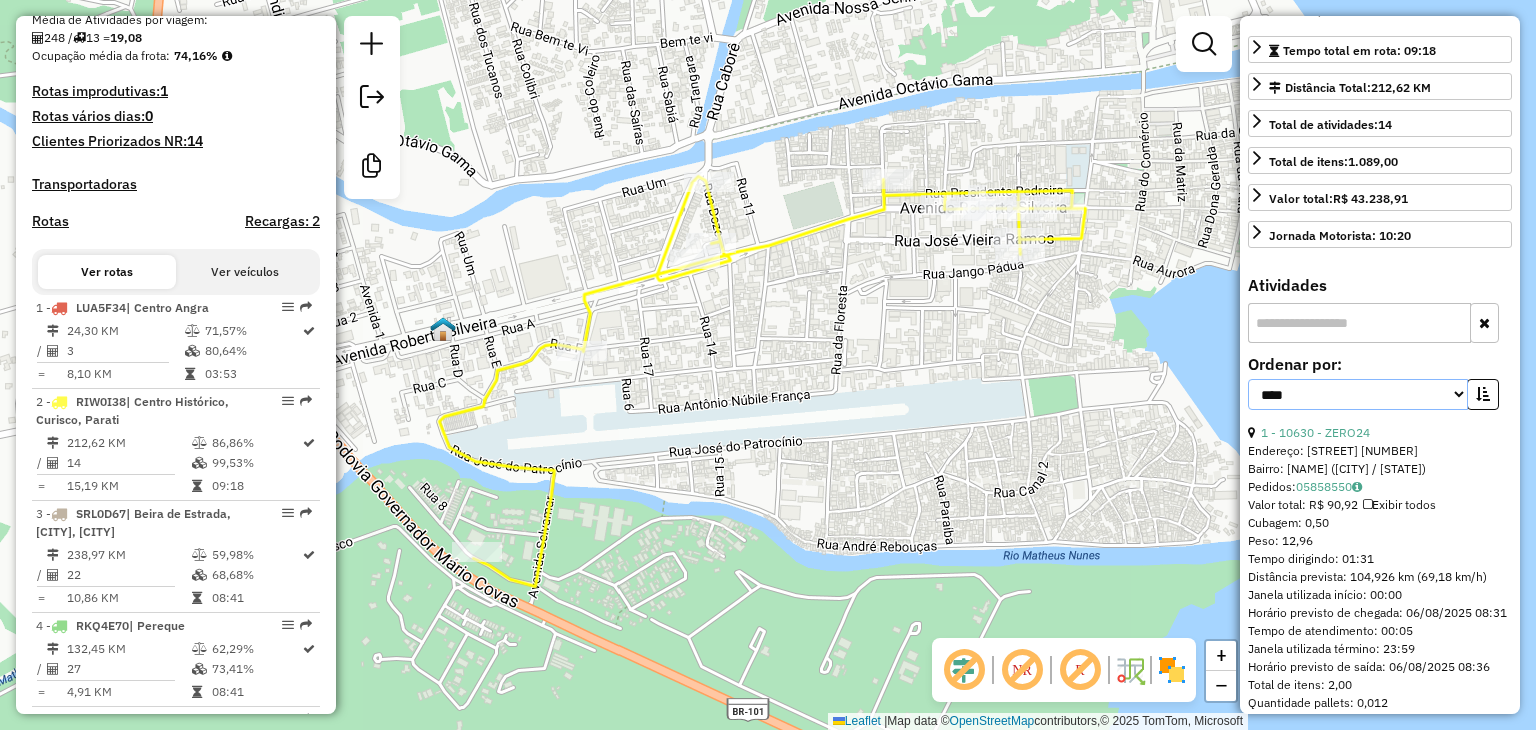 click on "**********" at bounding box center [1358, 394] 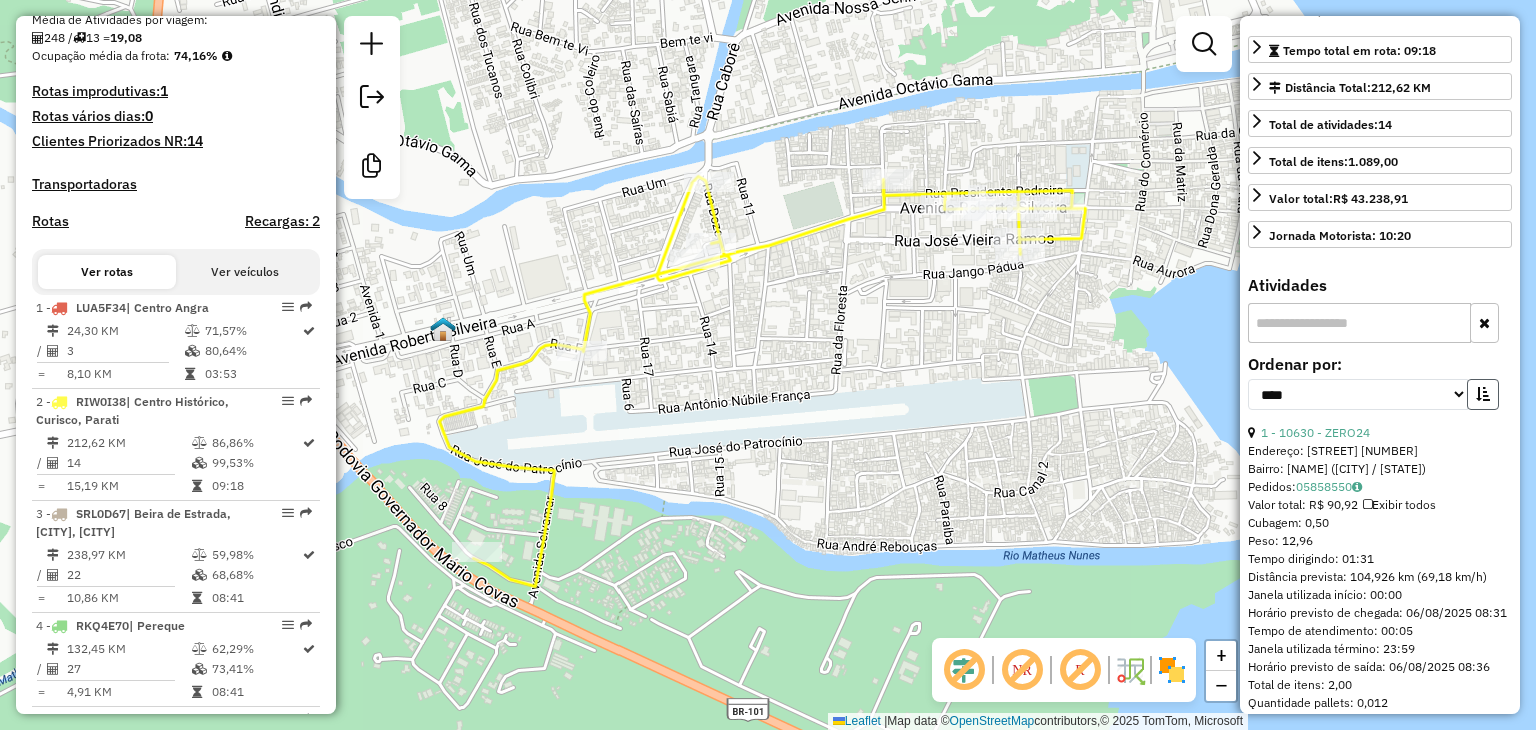 click at bounding box center [1483, 394] 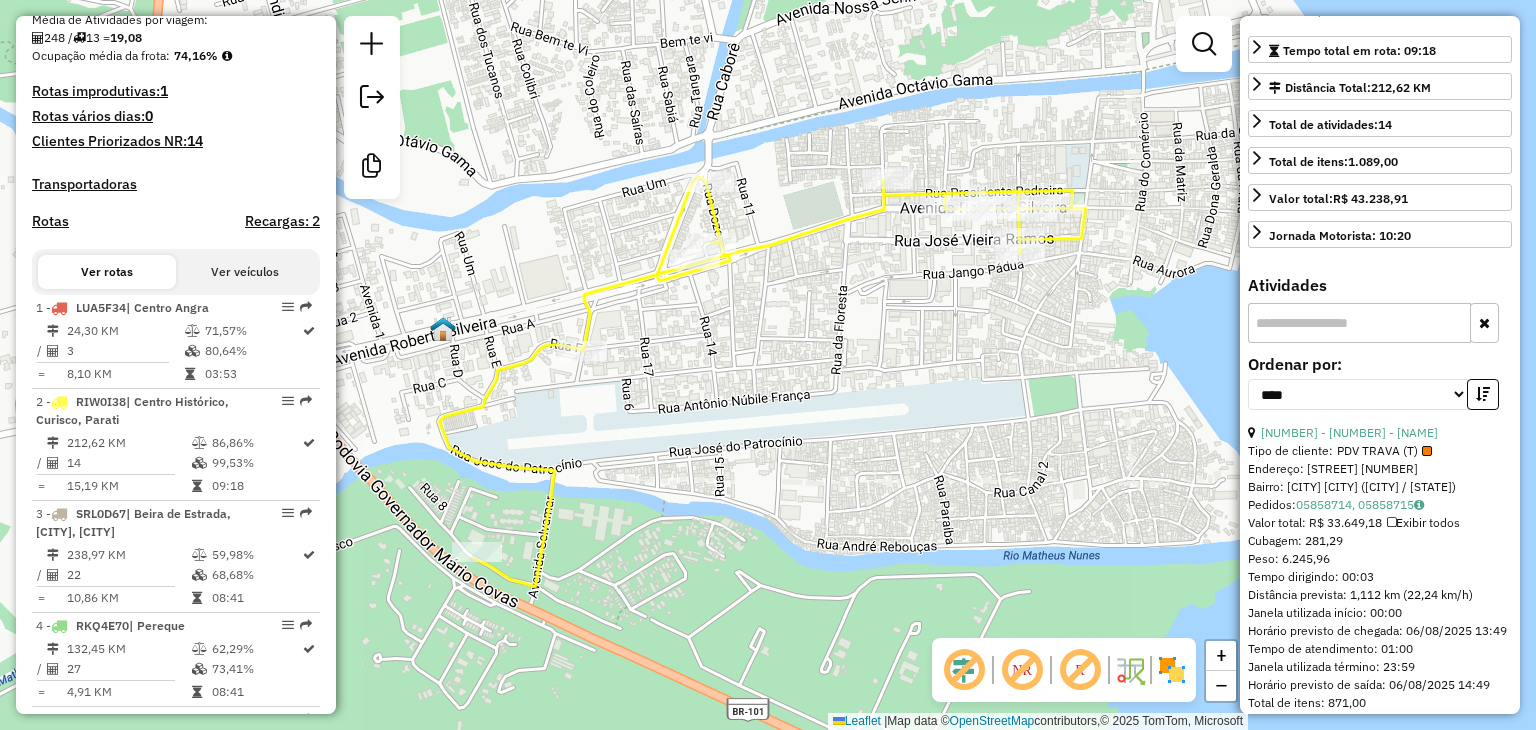 type 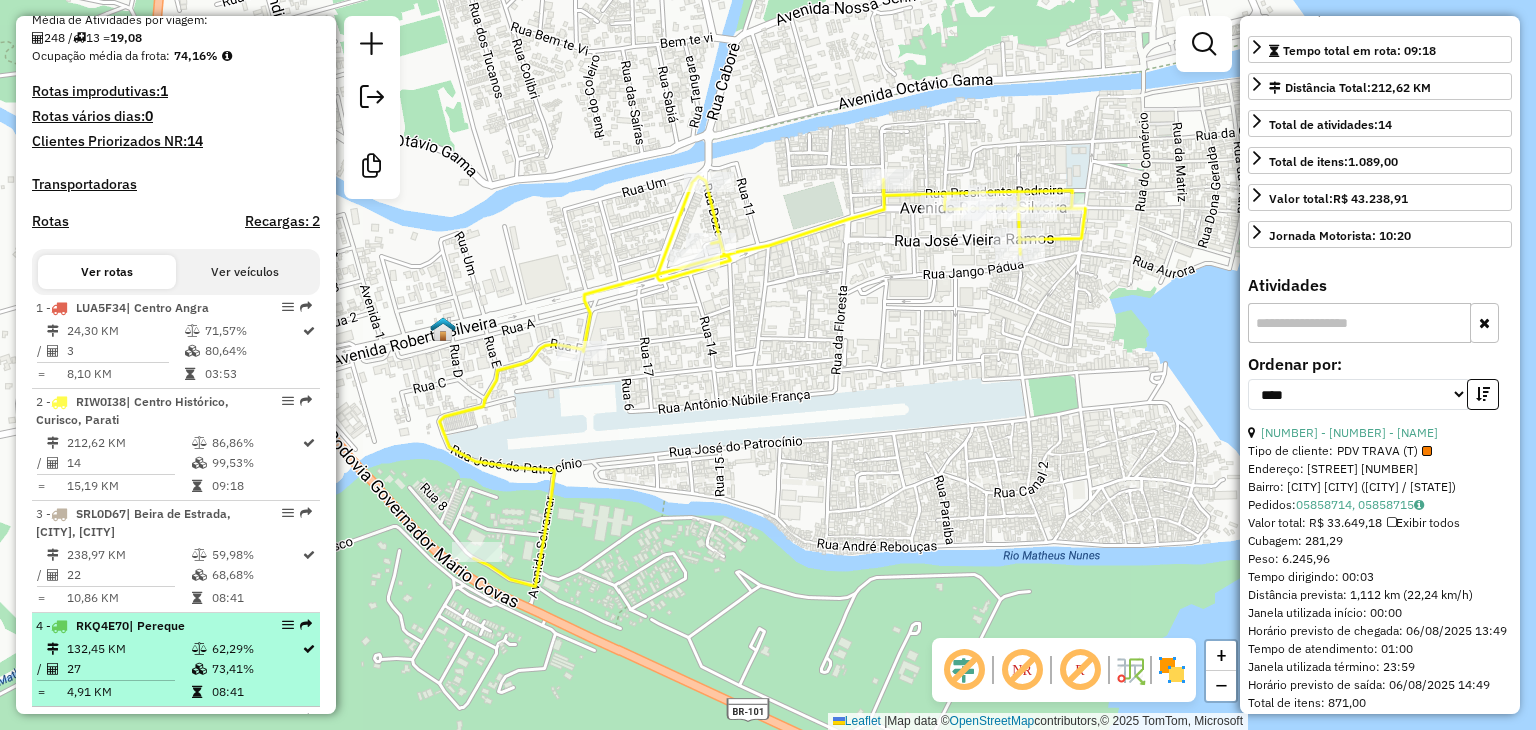 scroll, scrollTop: 734, scrollLeft: 0, axis: vertical 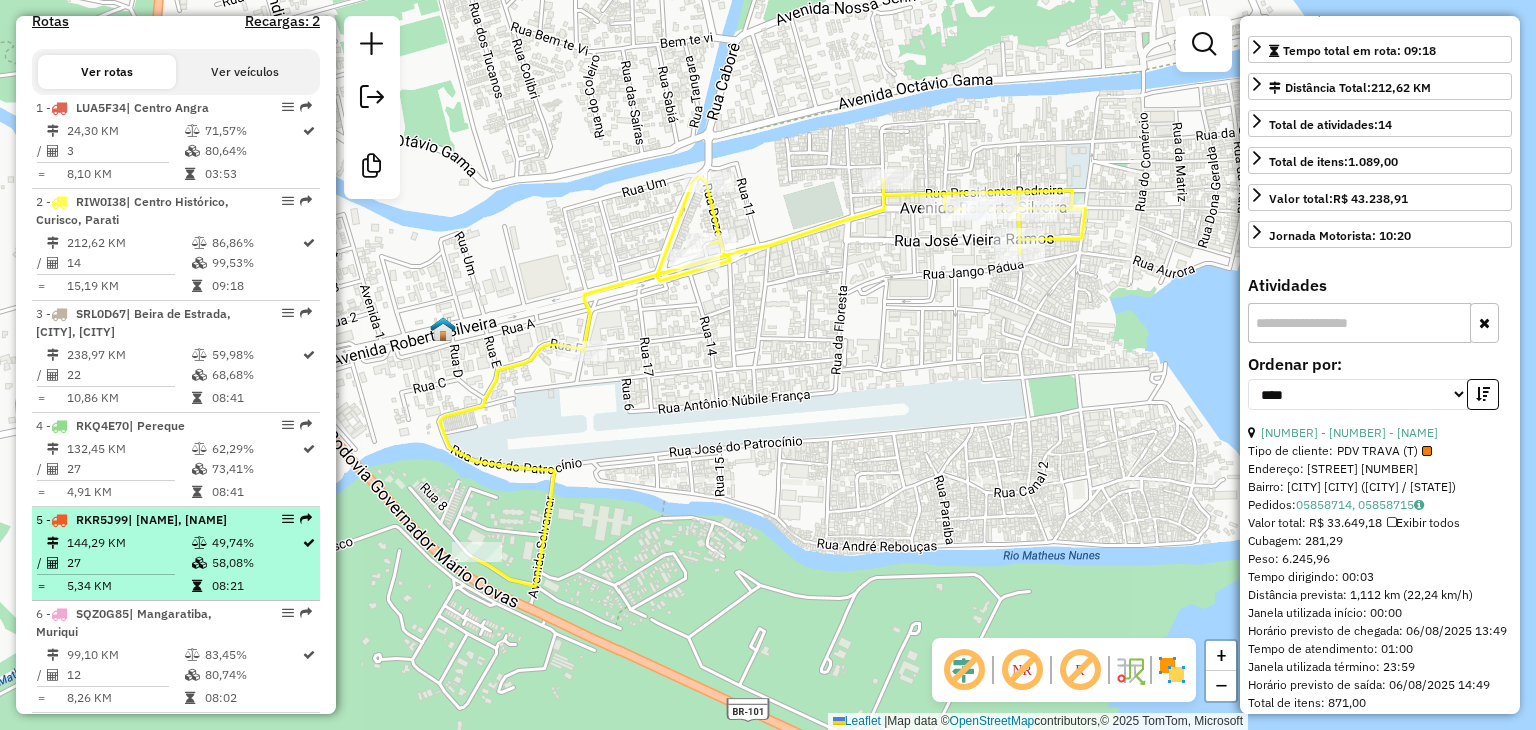 click on "[NUMBER] - [CODE] | [CITY], [CITY]" at bounding box center [176, 520] 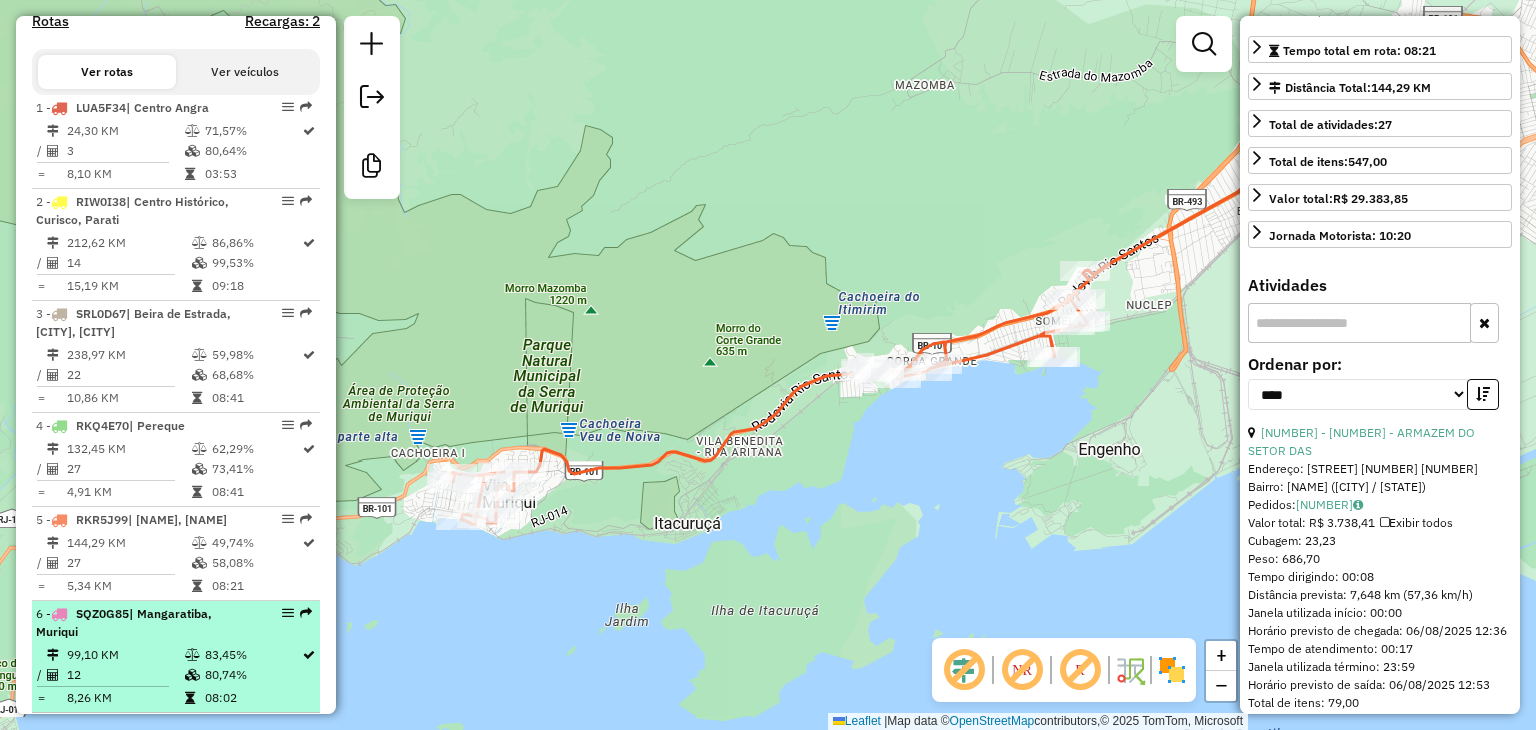 scroll, scrollTop: 834, scrollLeft: 0, axis: vertical 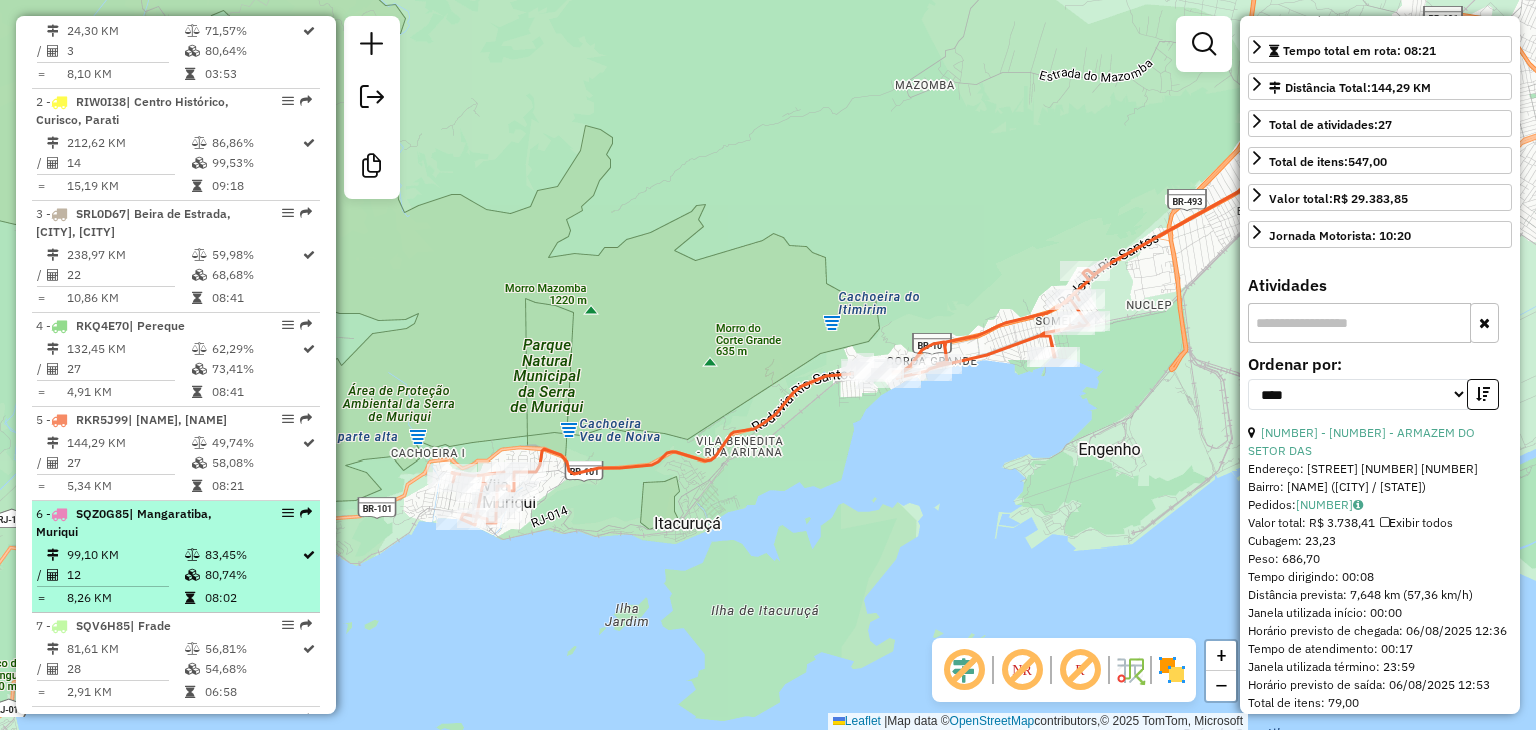 click on "[NUMBER] - [CODE] | [CITY], [CITY]" at bounding box center (142, 523) 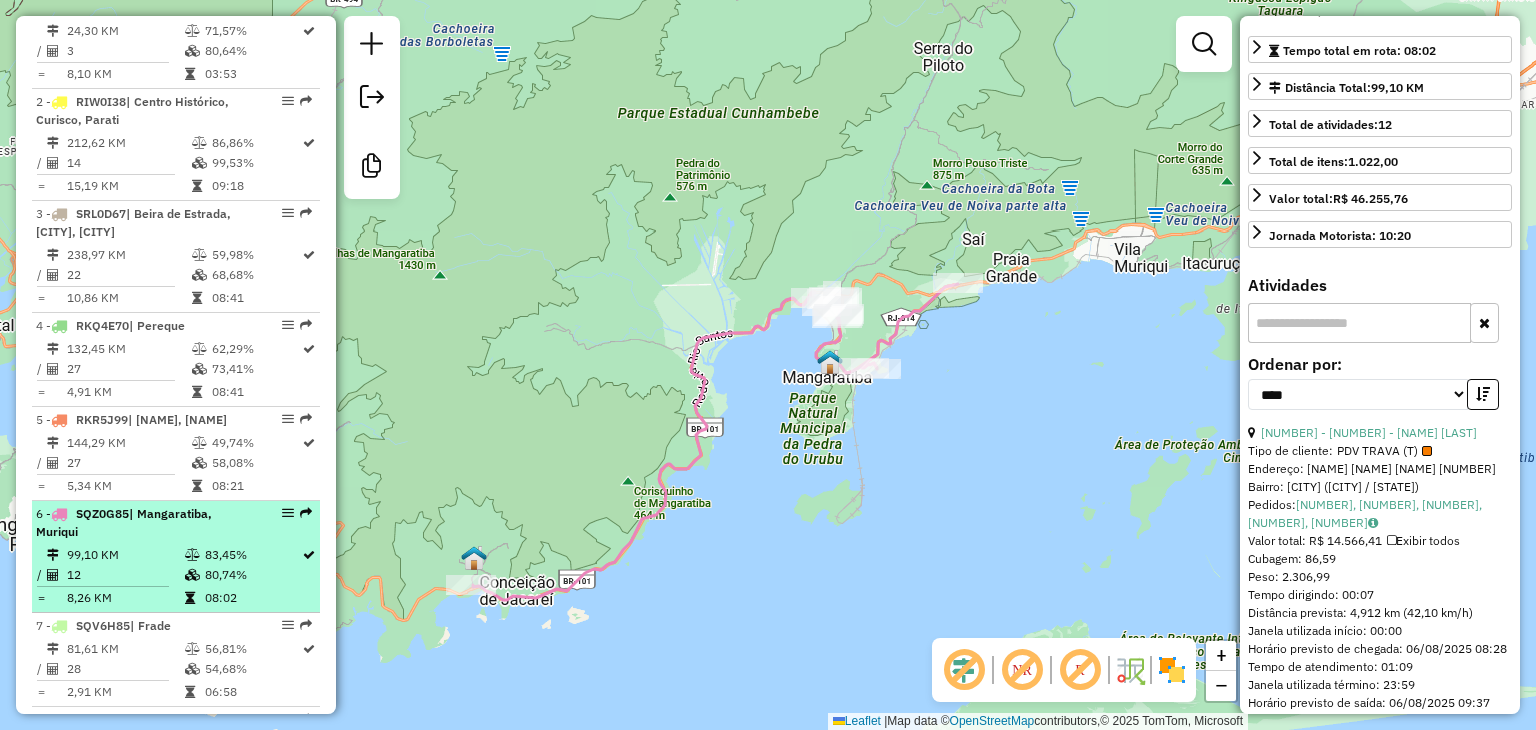 scroll, scrollTop: 934, scrollLeft: 0, axis: vertical 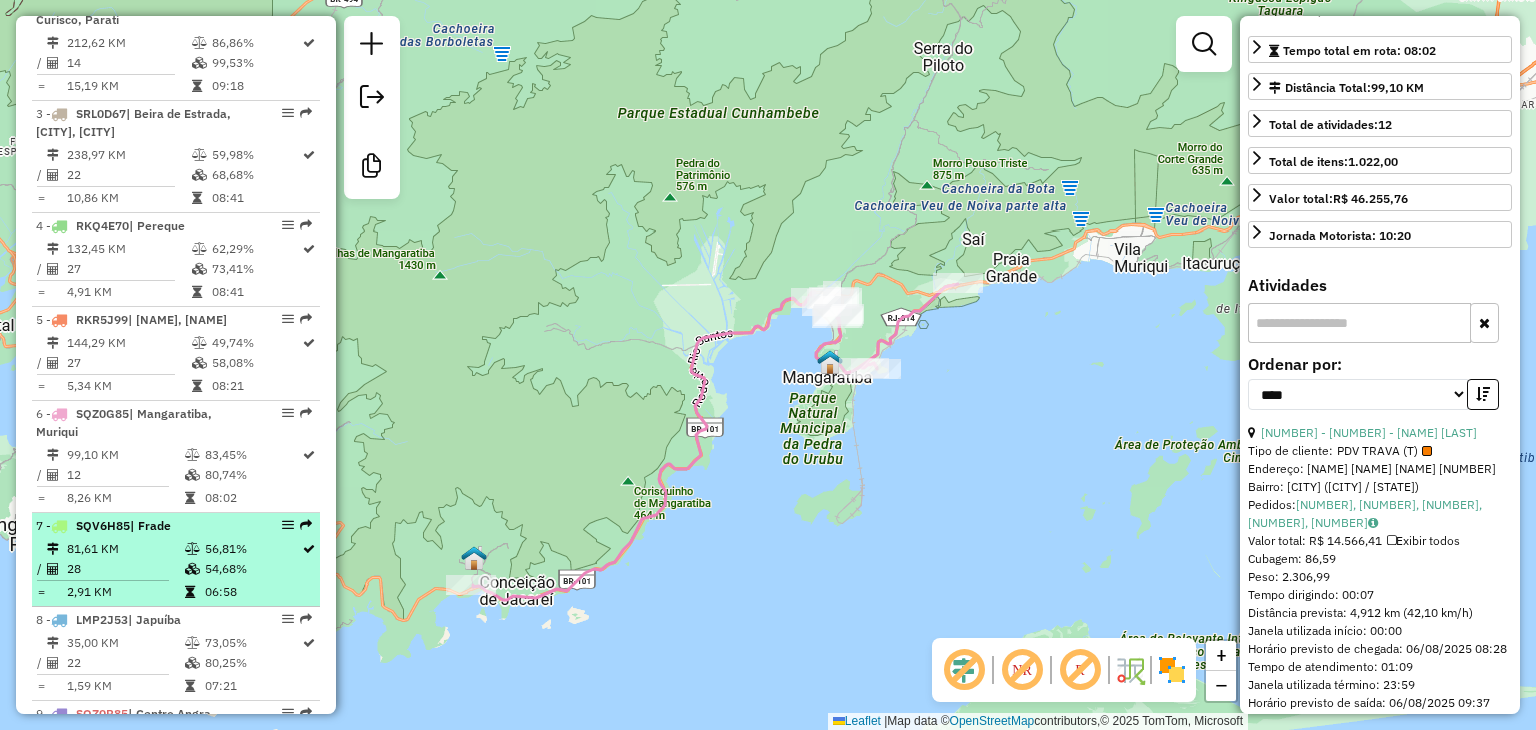 click on "28" at bounding box center (125, 569) 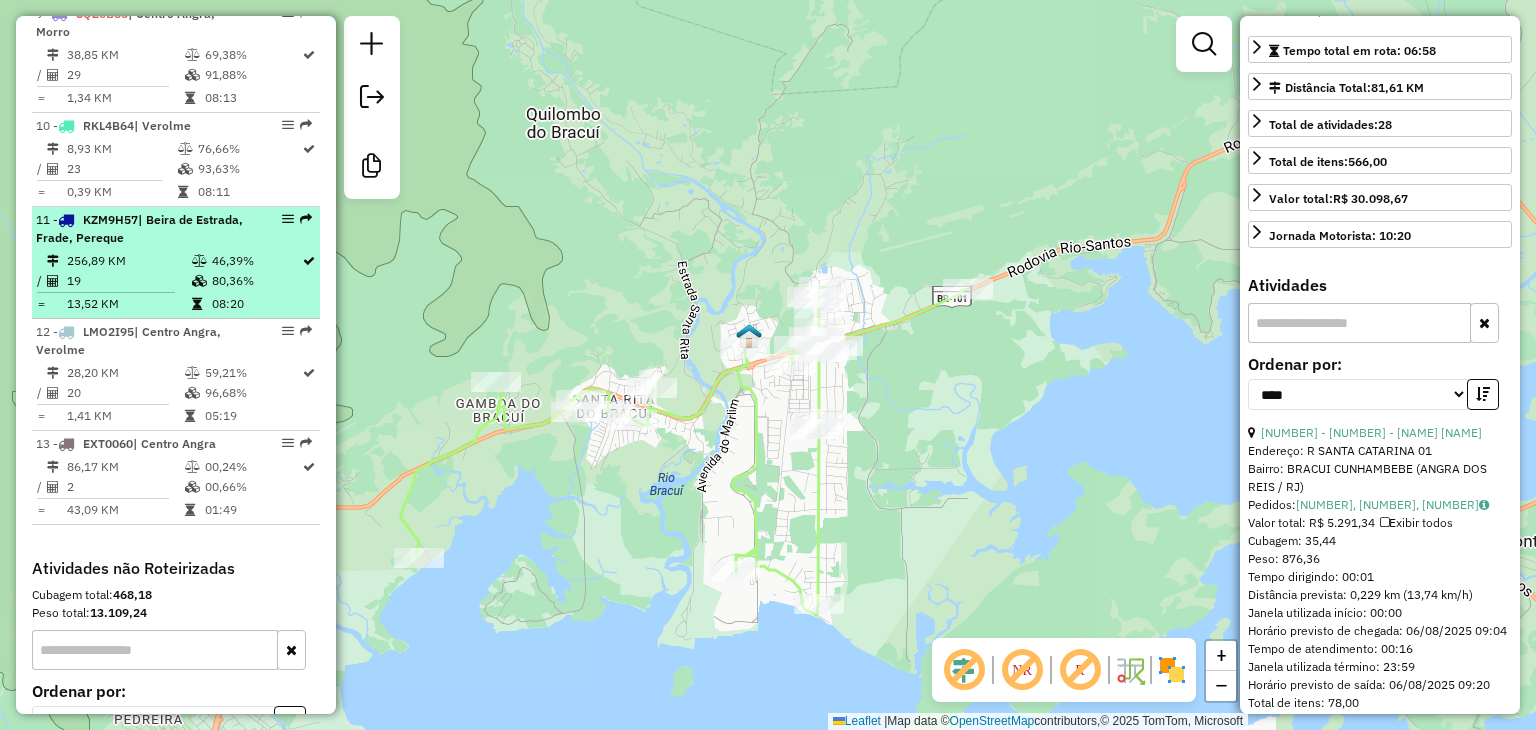 scroll, scrollTop: 1434, scrollLeft: 0, axis: vertical 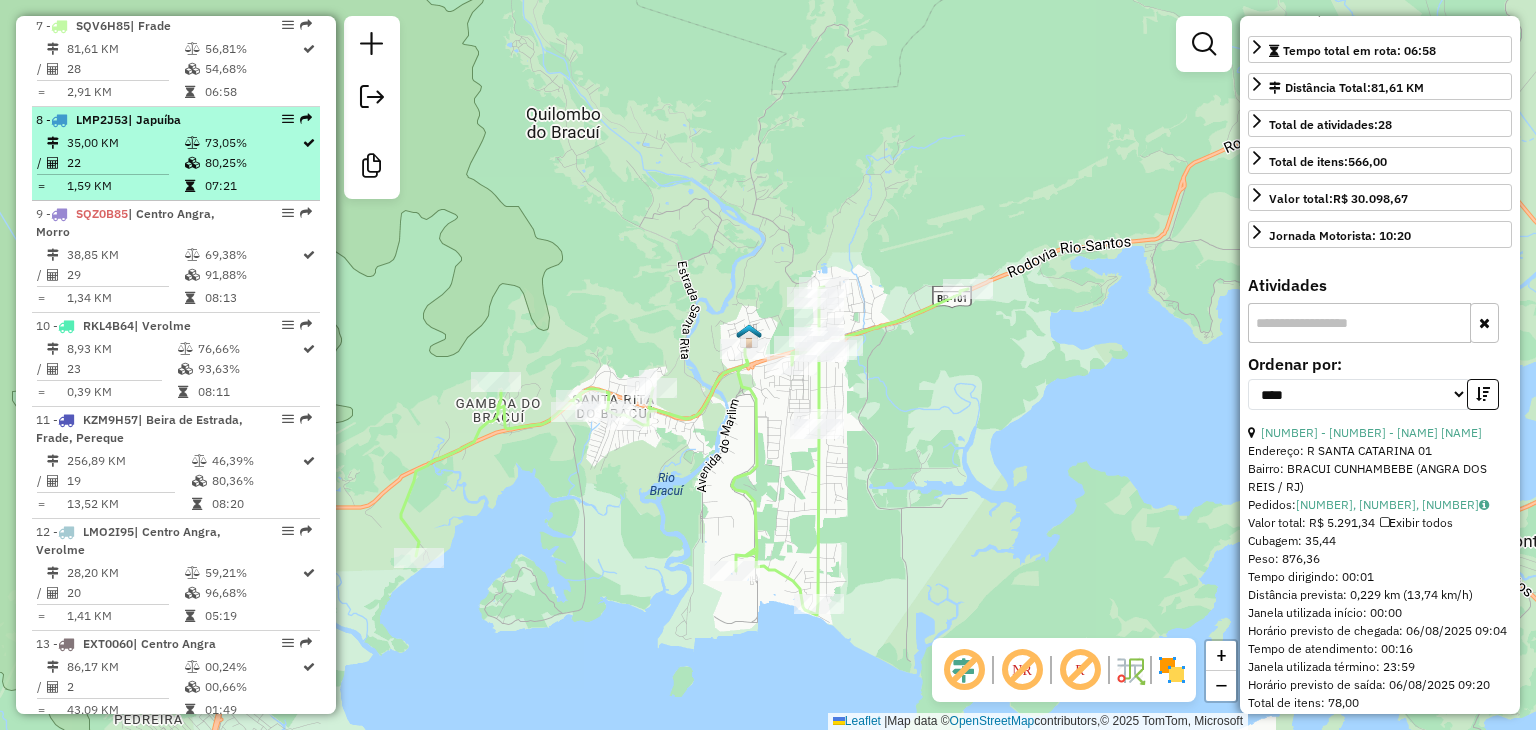 click on "35,00 KM" at bounding box center (125, 143) 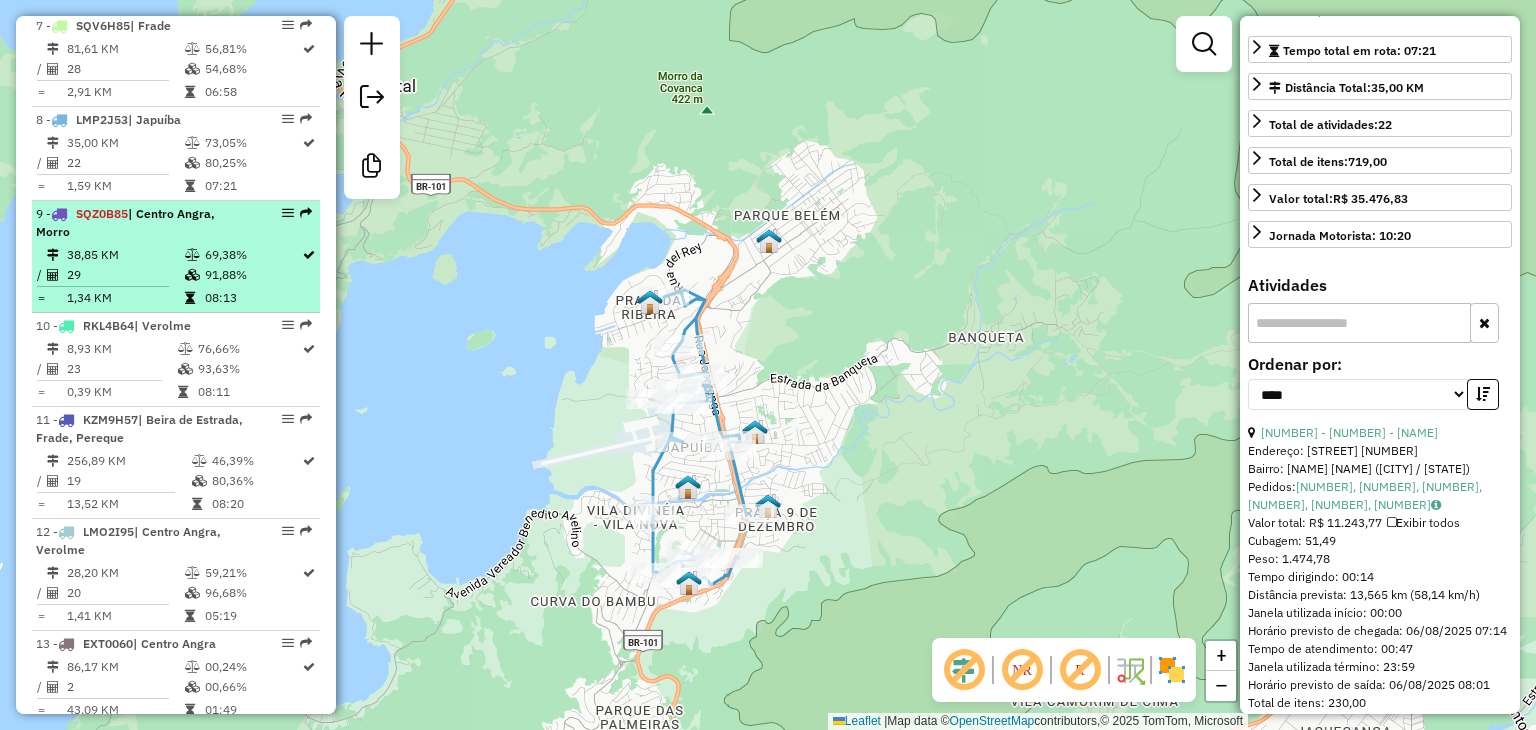 click on "69,38%" at bounding box center [252, 255] 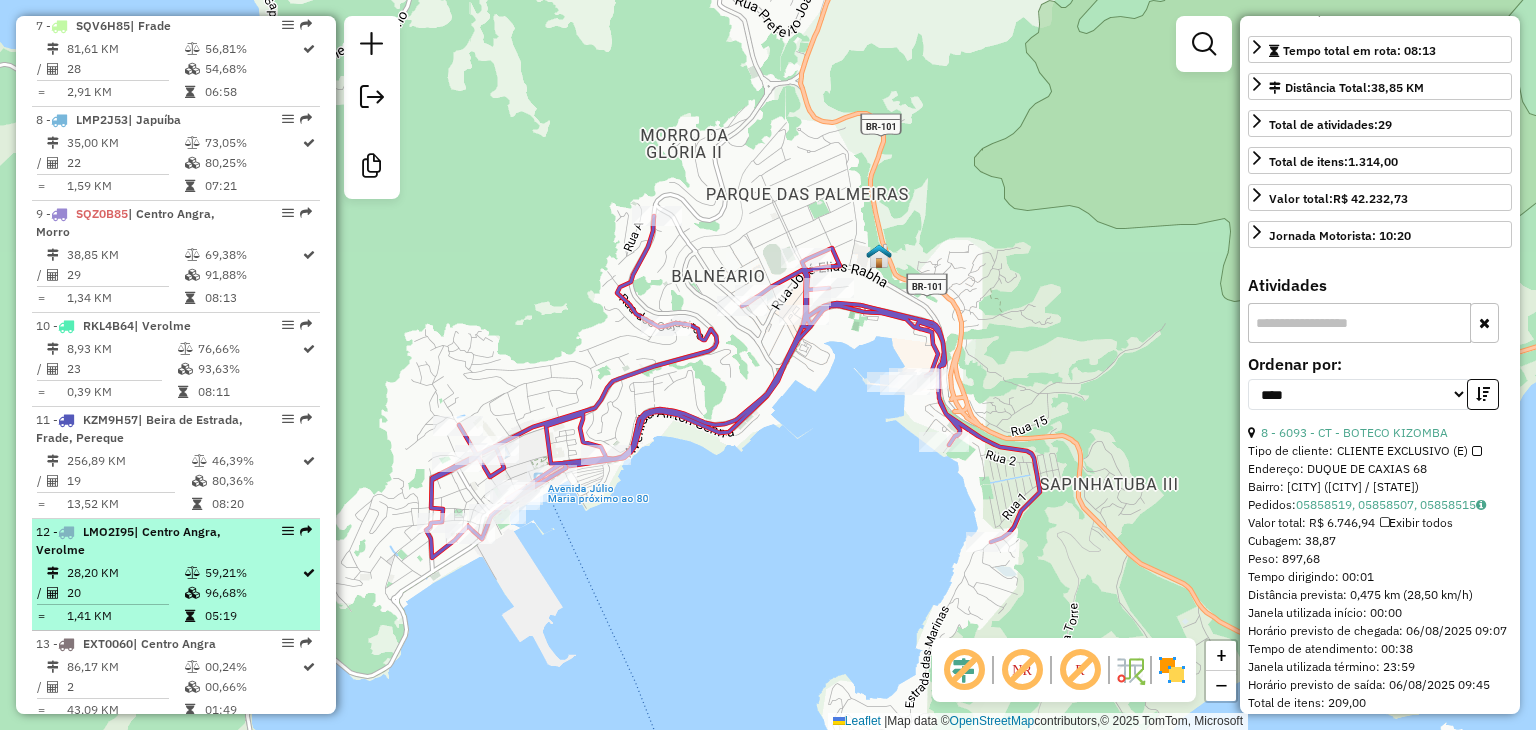 click on "[NUMBER] - [CODE] | [CITY] [CITY]" at bounding box center [142, 541] 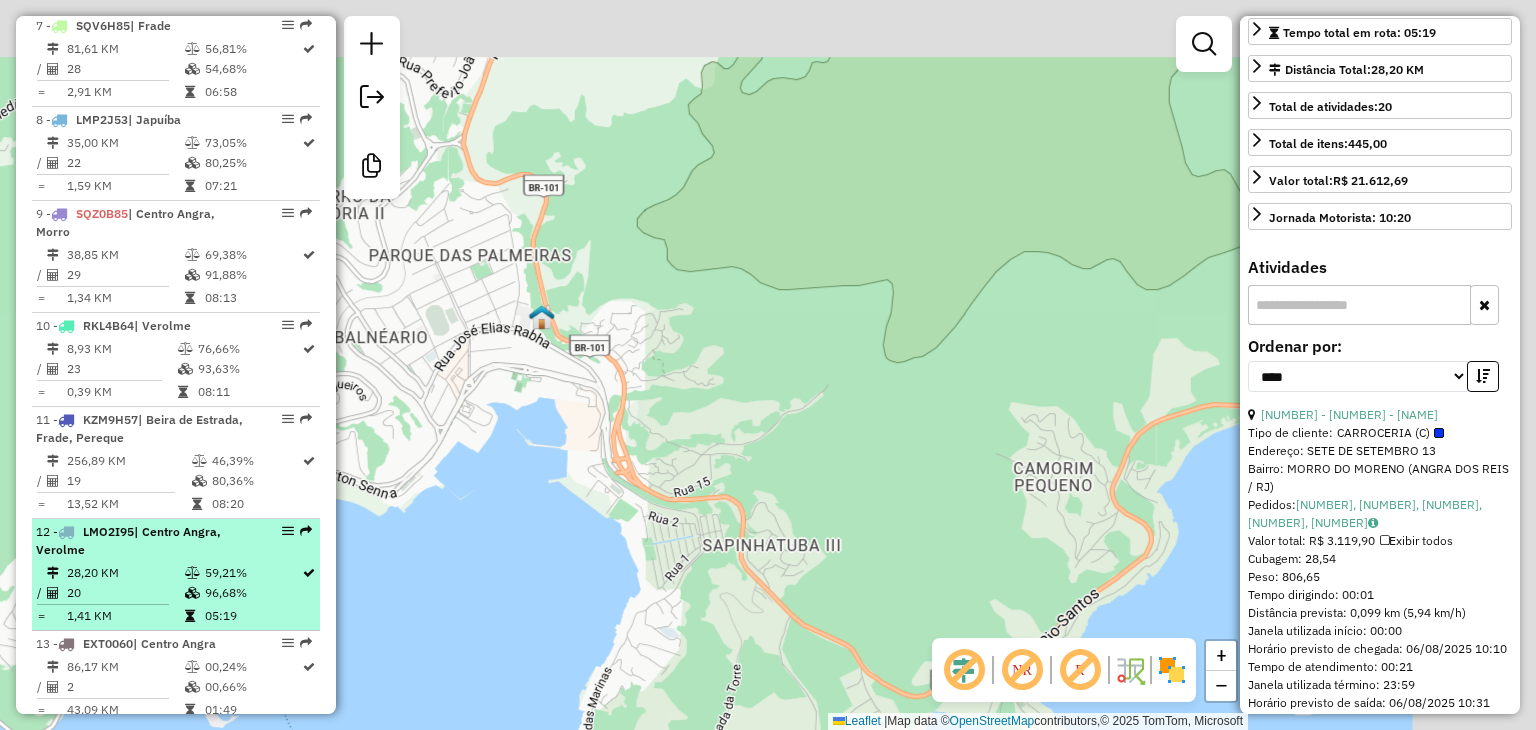 scroll, scrollTop: 400, scrollLeft: 0, axis: vertical 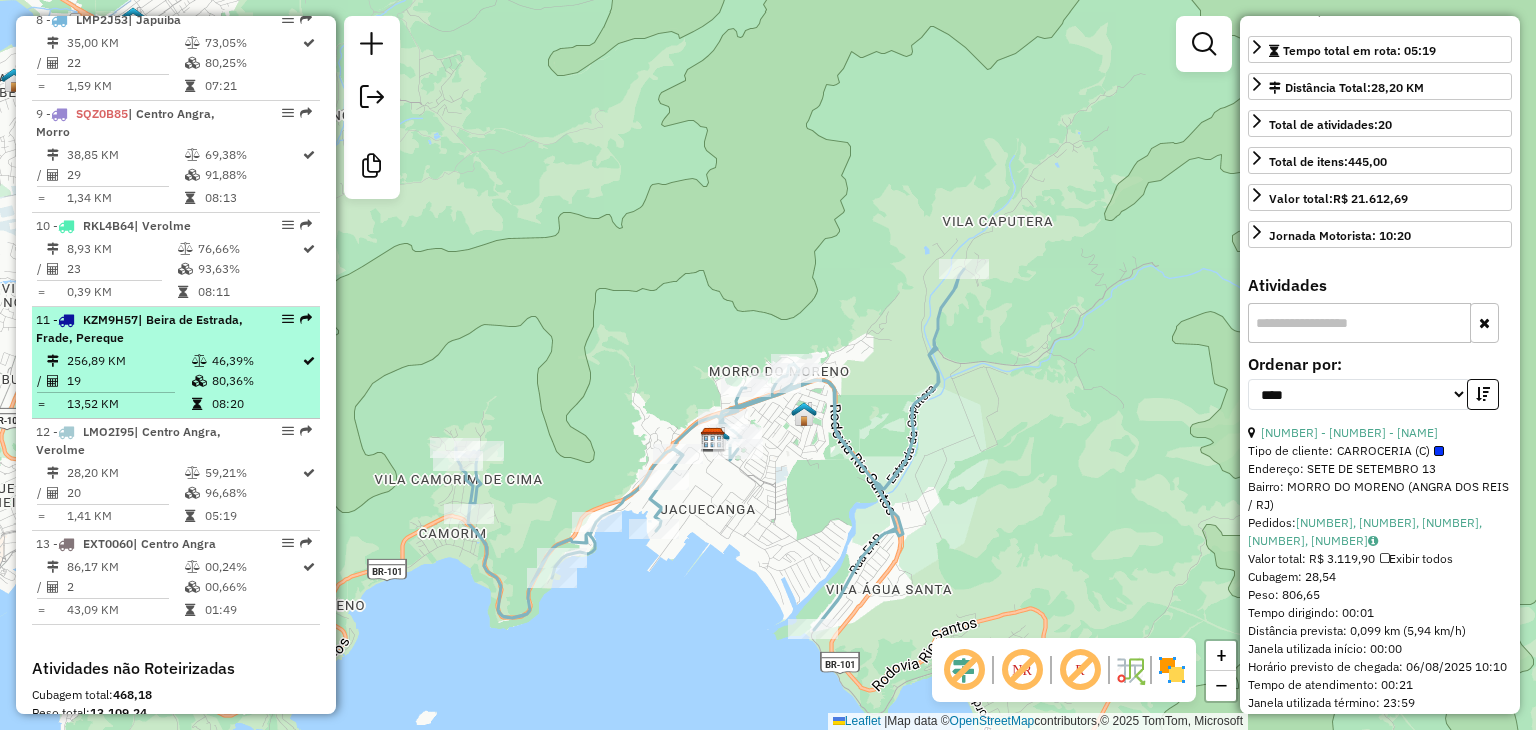 click on "19" at bounding box center [128, 381] 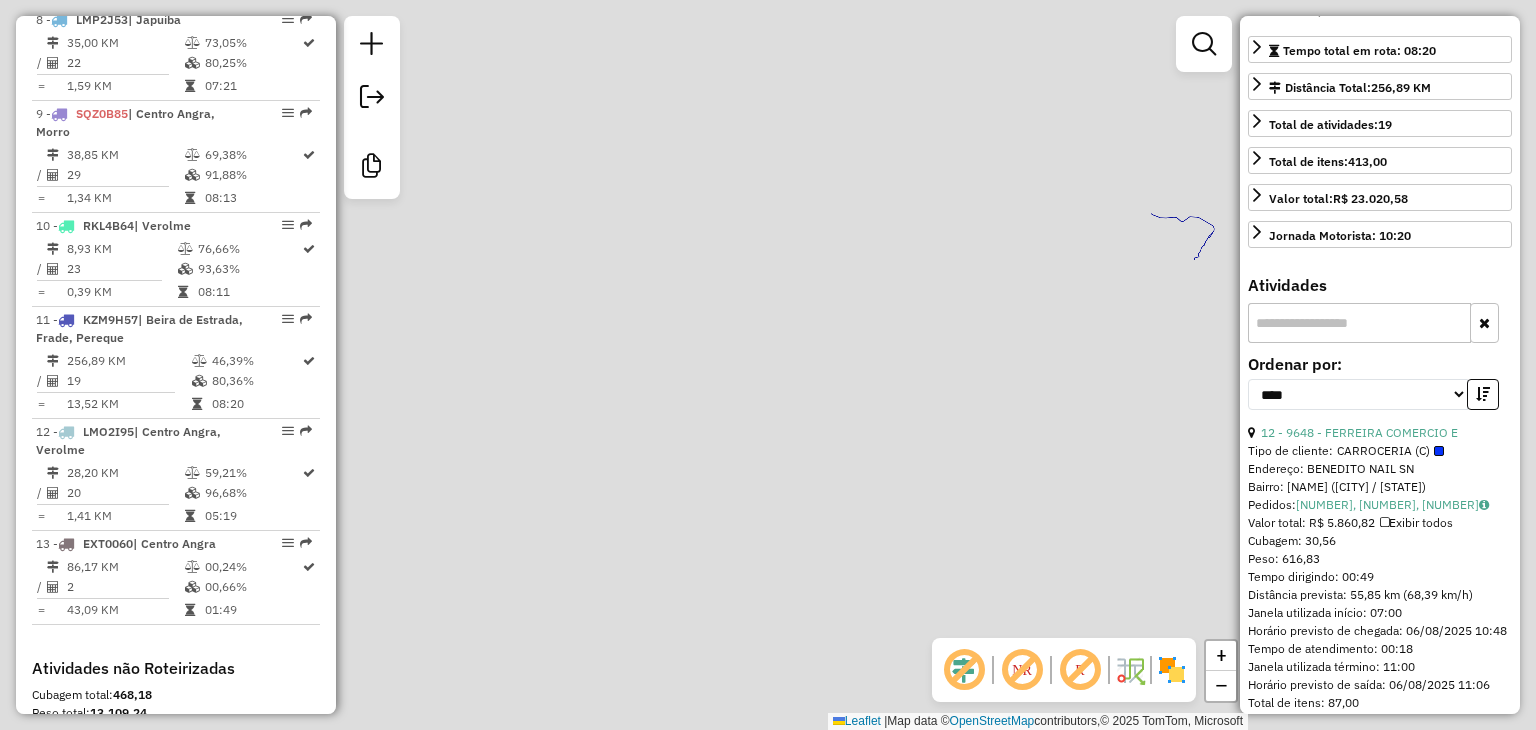 scroll, scrollTop: 418, scrollLeft: 0, axis: vertical 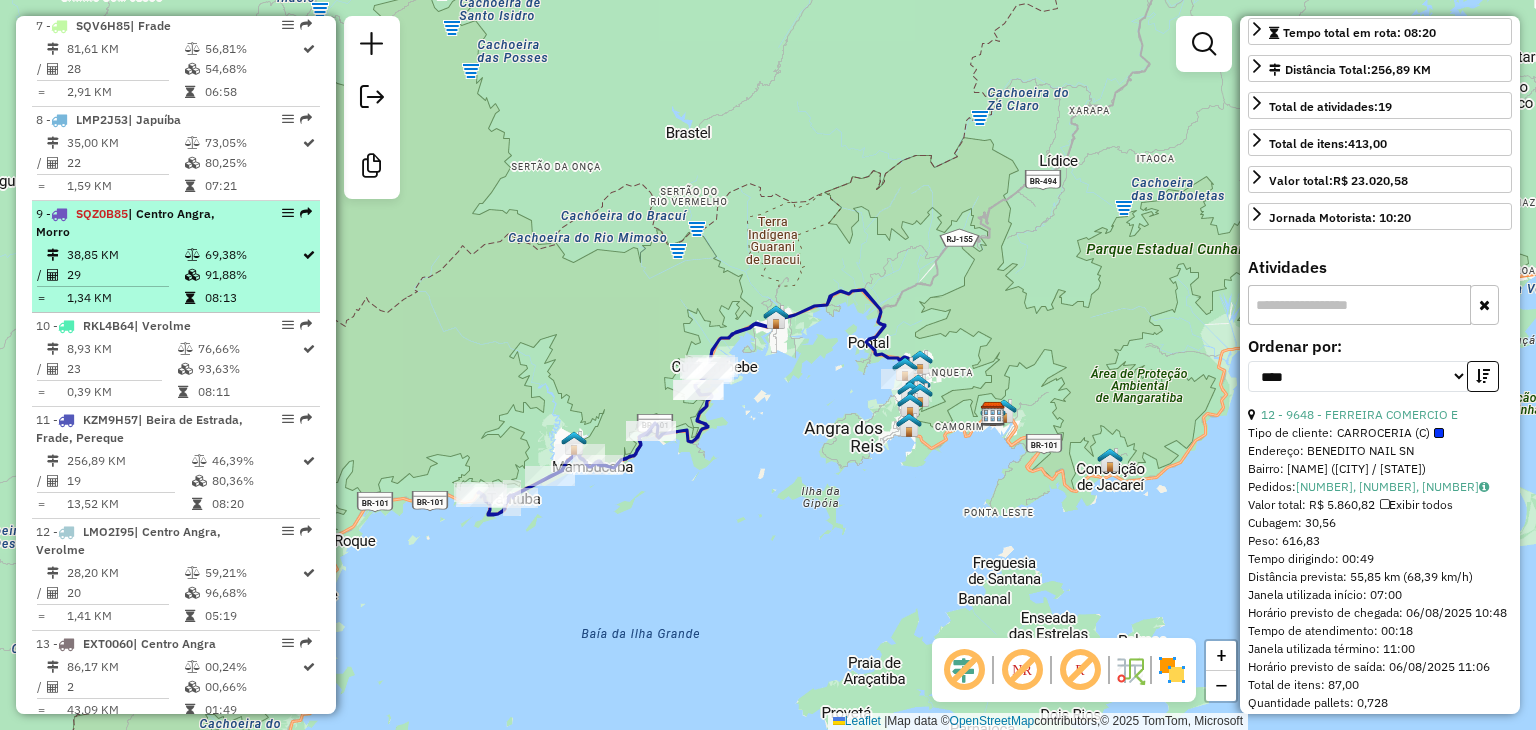 click at bounding box center [103, 286] 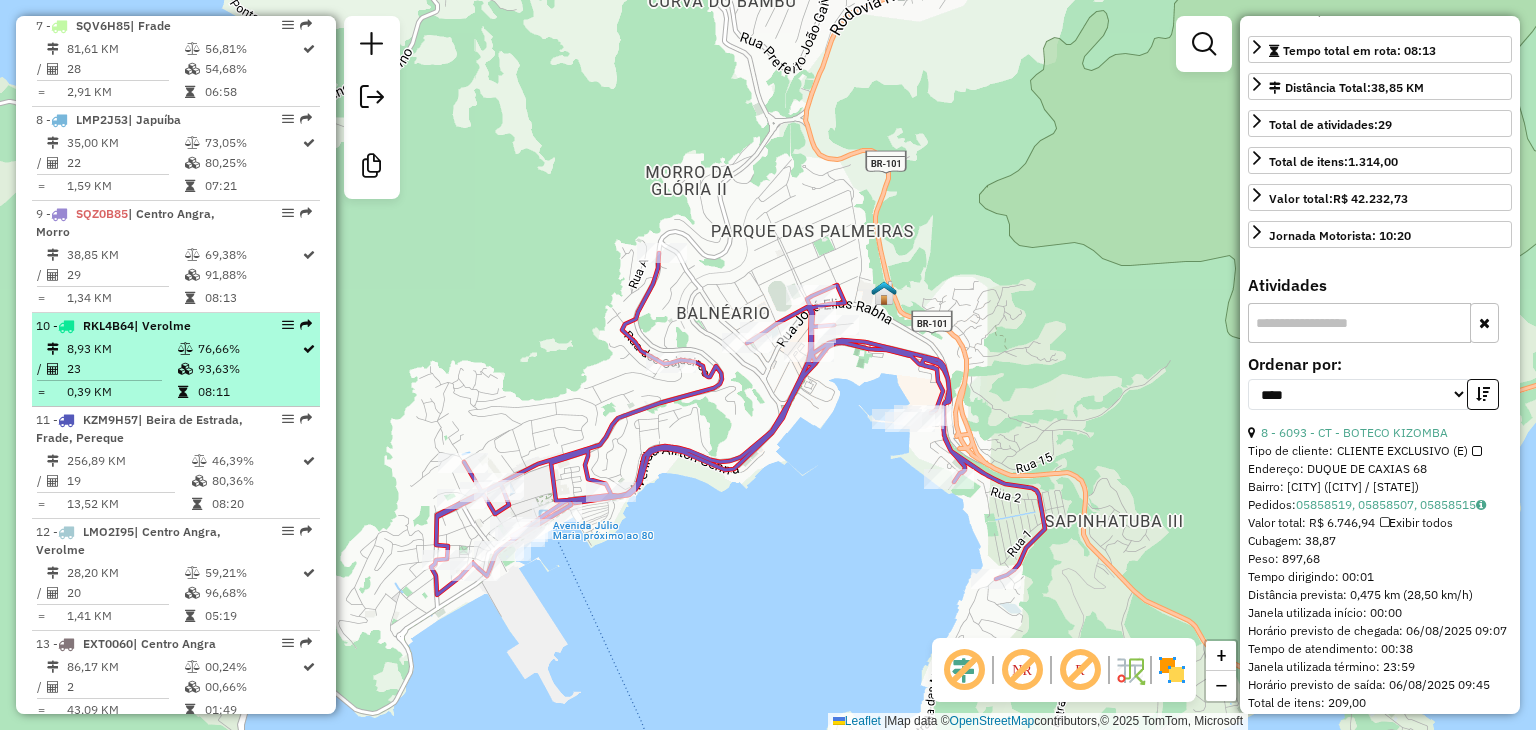 scroll, scrollTop: 1534, scrollLeft: 0, axis: vertical 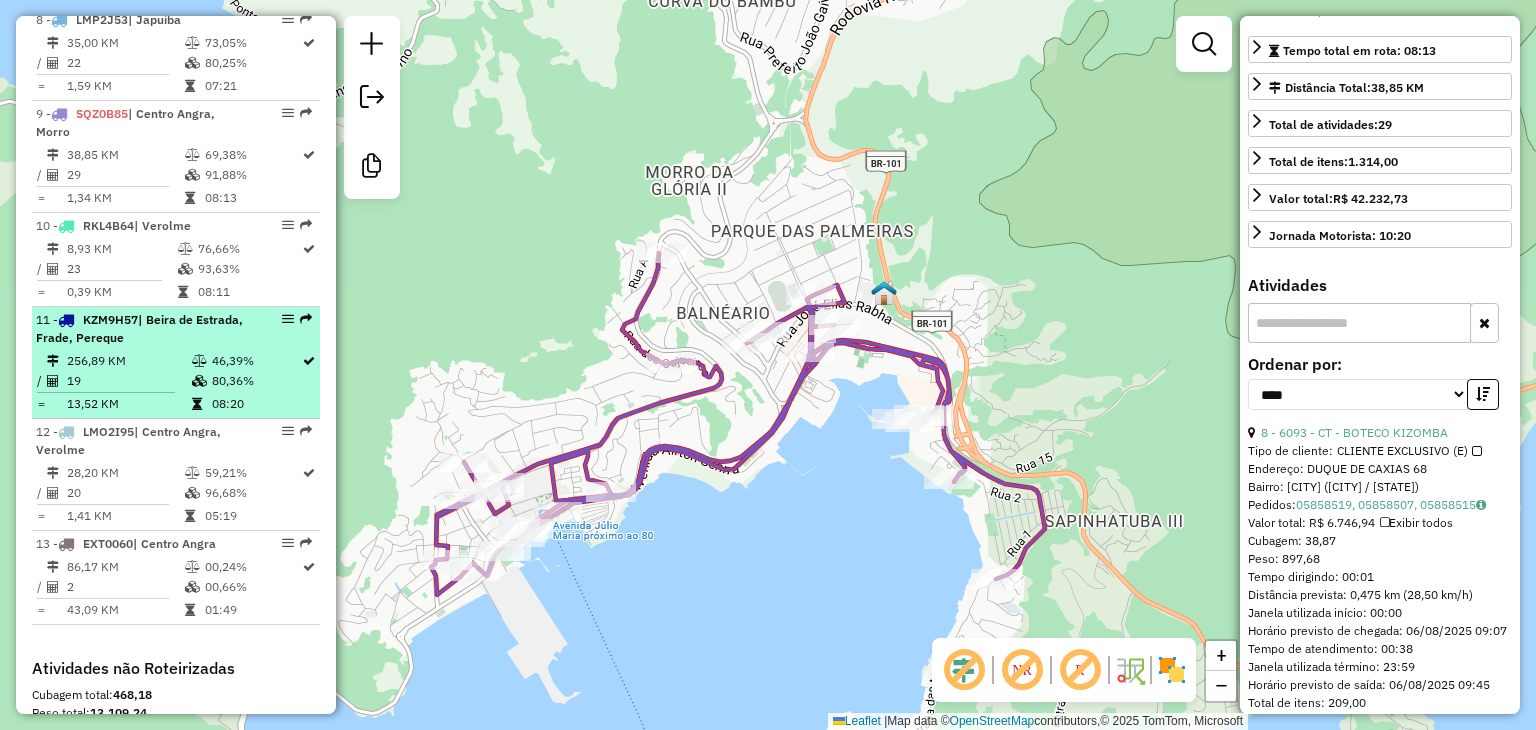 click on "256,89 KM" at bounding box center [128, 361] 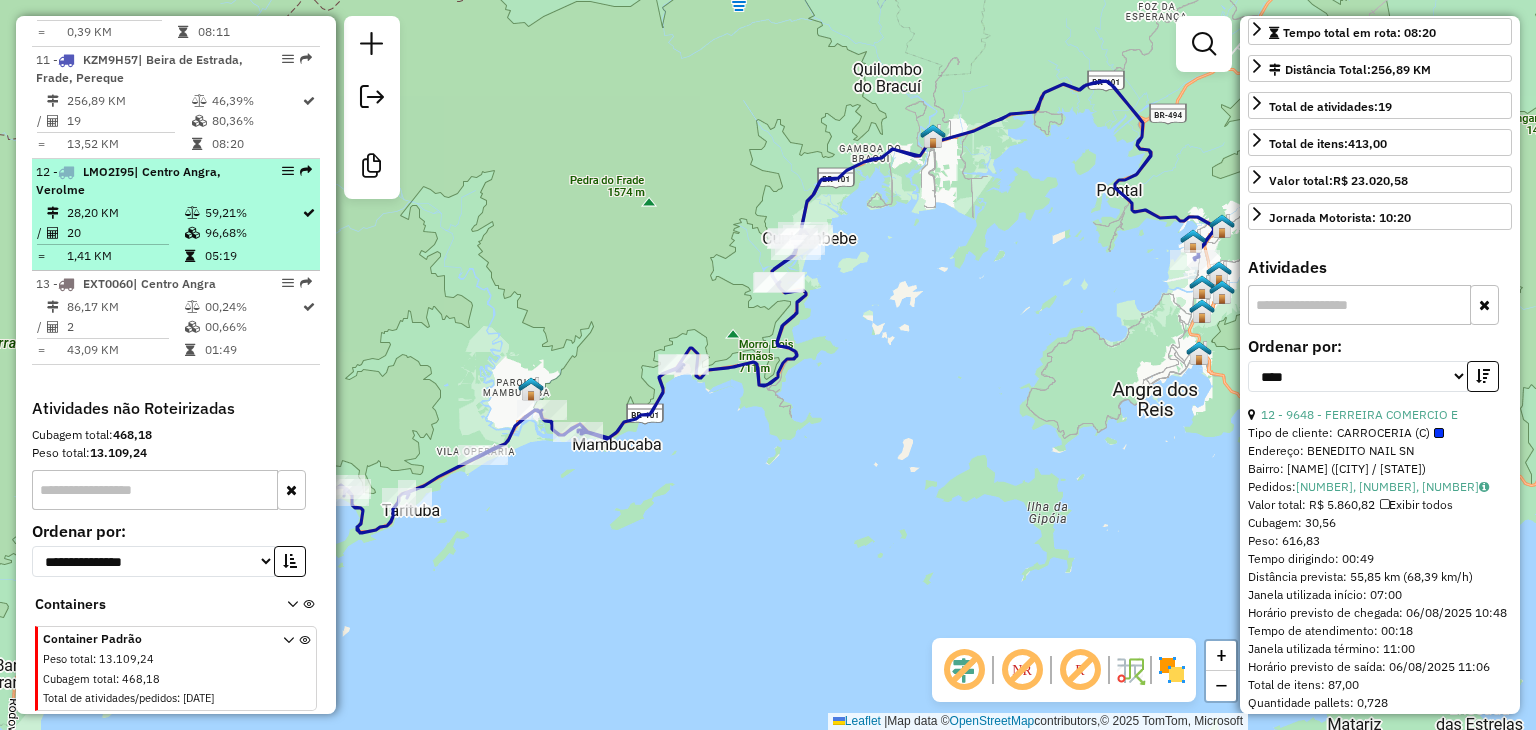 scroll, scrollTop: 1708, scrollLeft: 0, axis: vertical 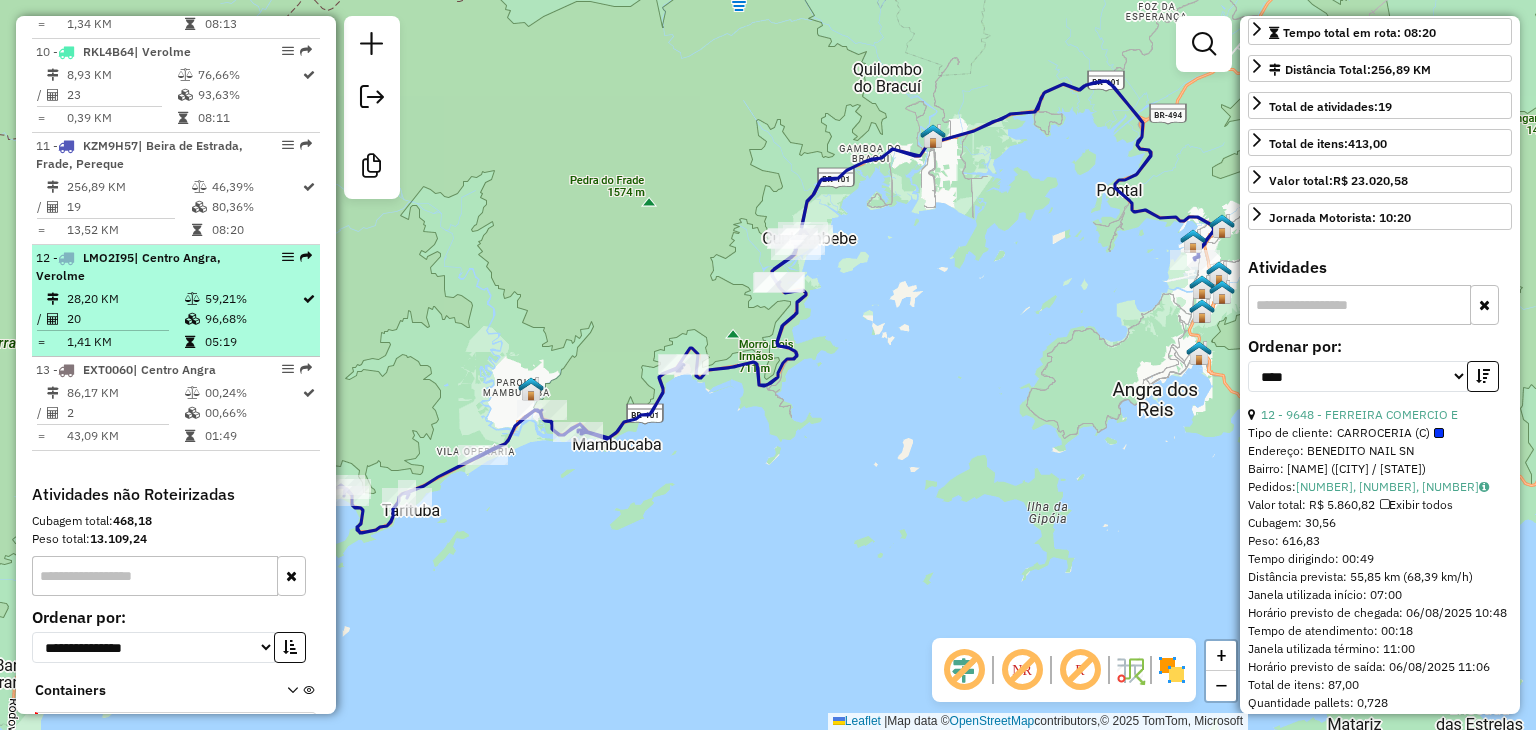 click on "| Centro Angra, Verolme" at bounding box center (128, 266) 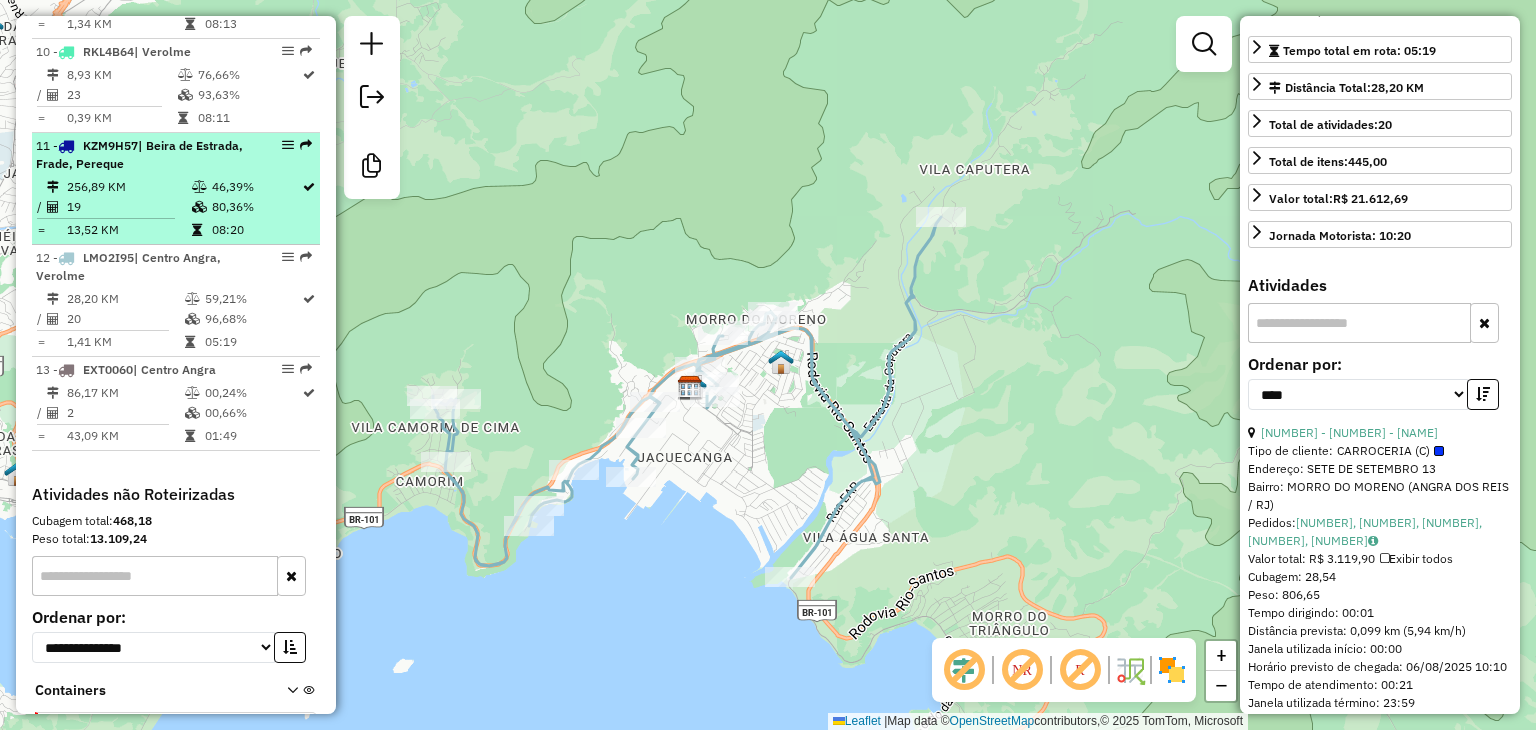 click on "256,89 KM" at bounding box center (128, 187) 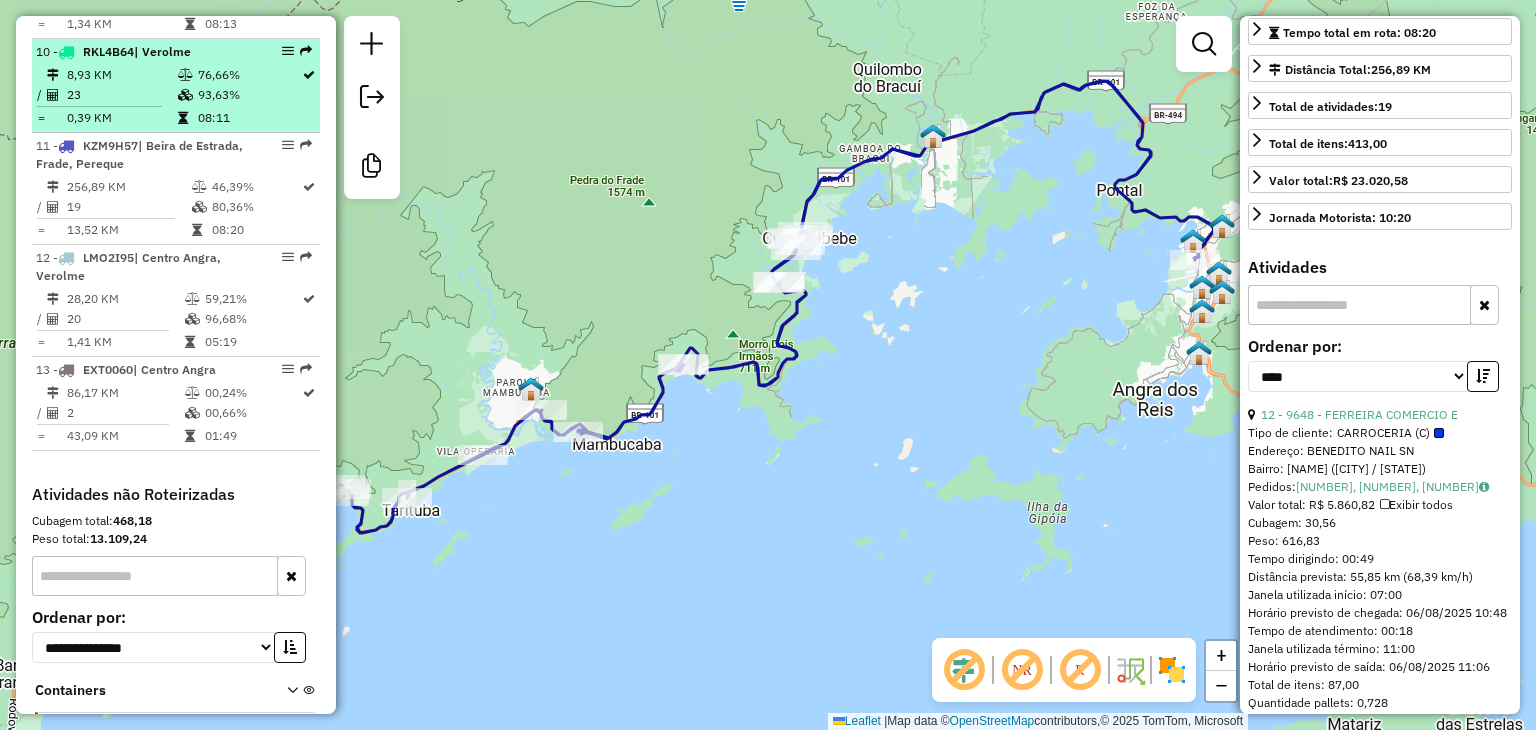 click on "23" at bounding box center (121, 95) 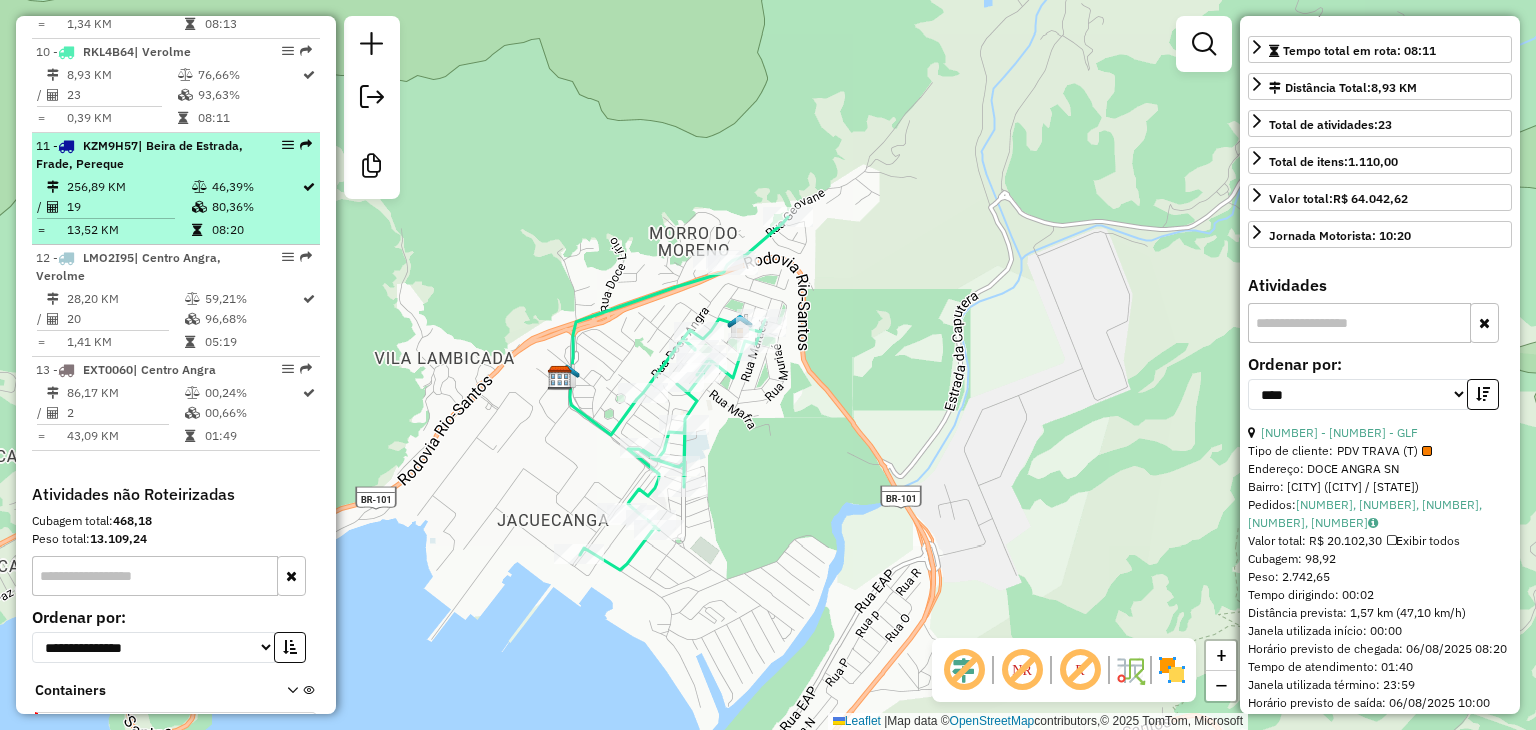 click on "19" at bounding box center [128, 207] 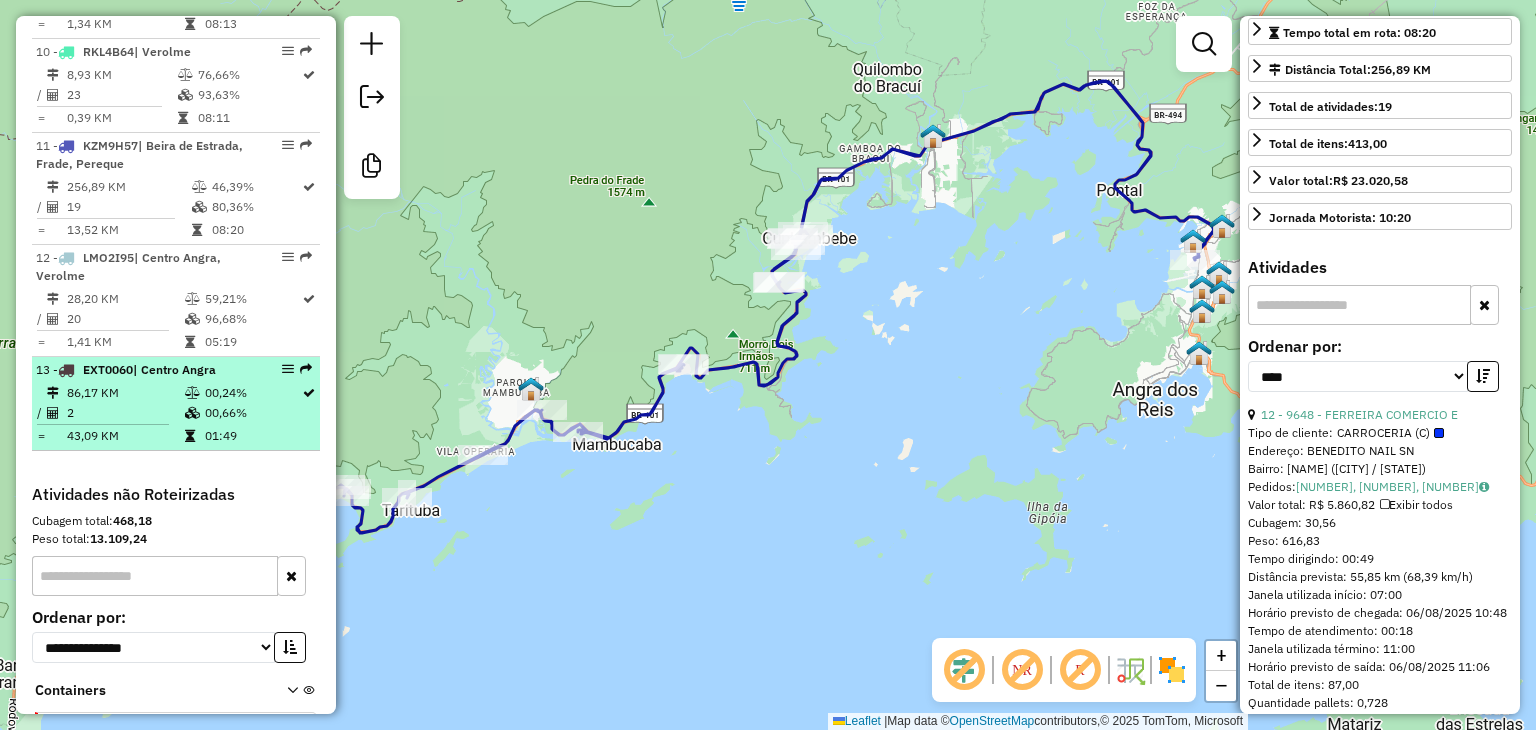 scroll, scrollTop: 1608, scrollLeft: 0, axis: vertical 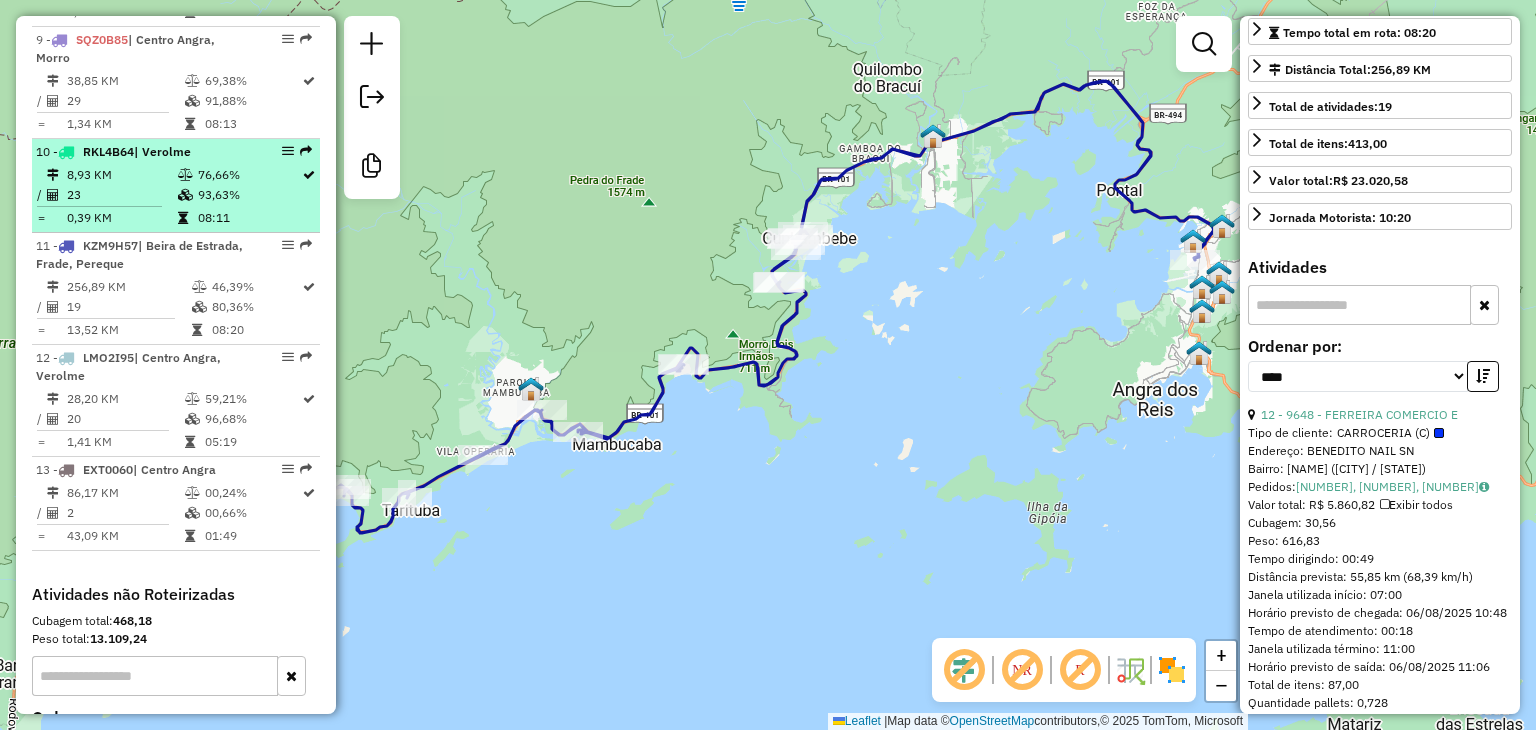 click on "8,93 KM" at bounding box center (121, 175) 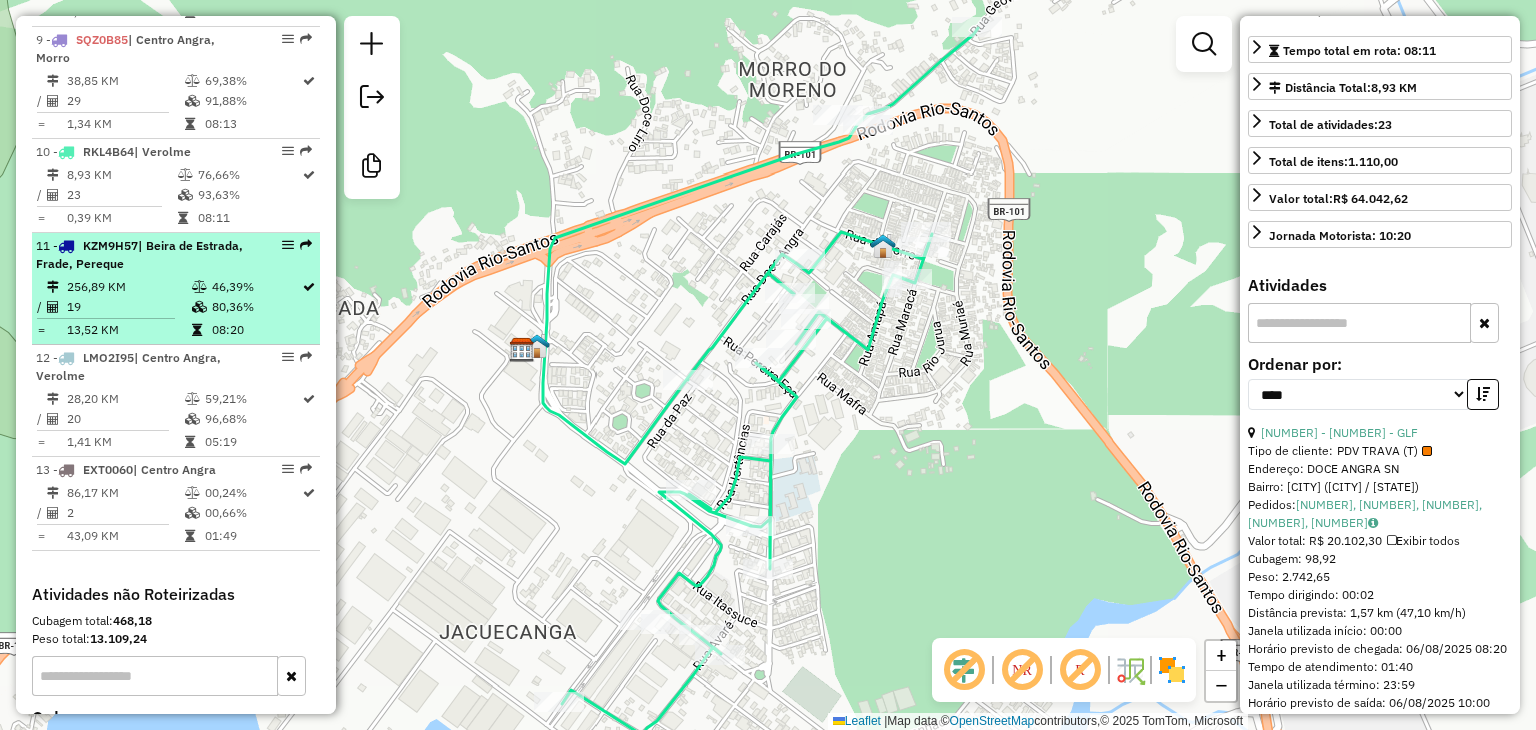 click on "13,52 KM" at bounding box center (128, 330) 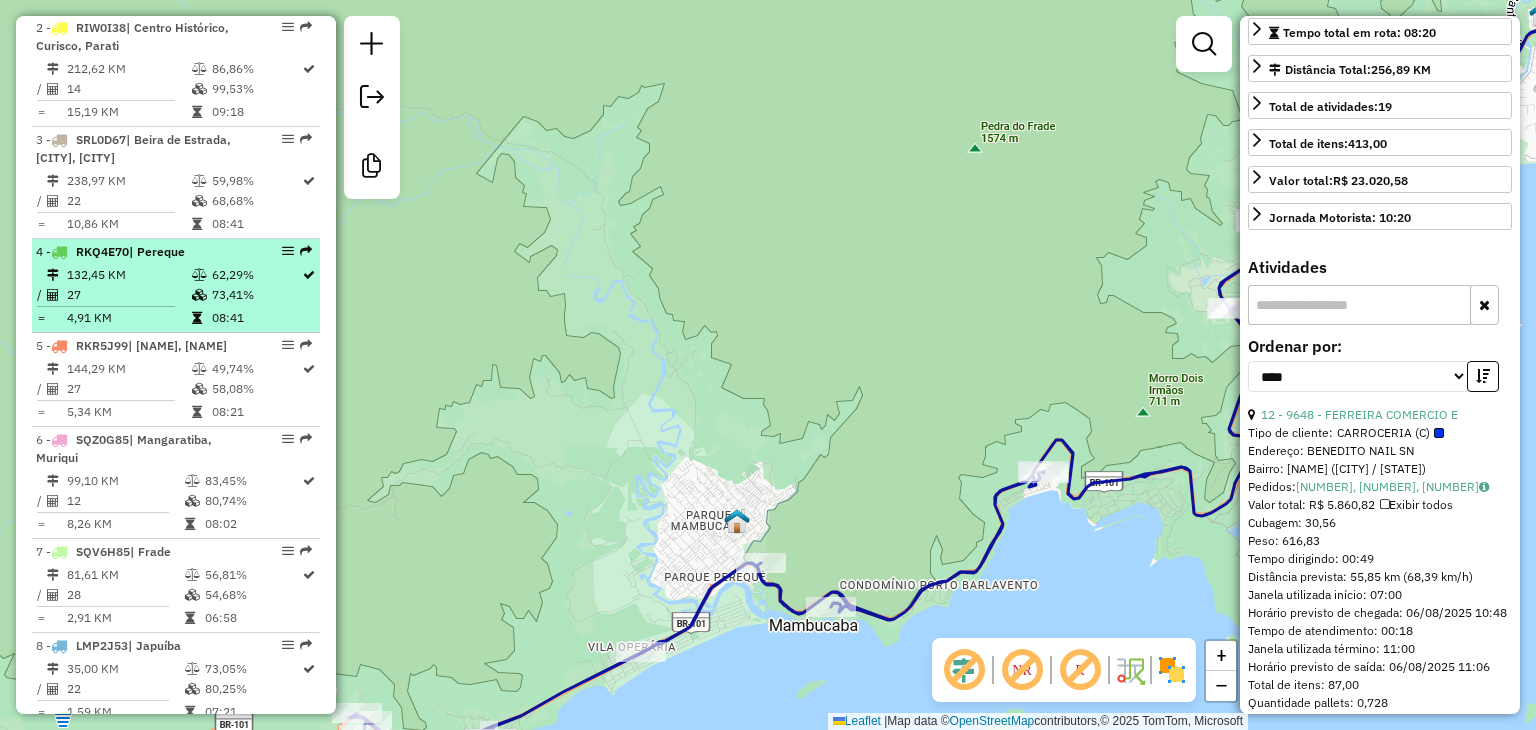 scroll, scrollTop: 708, scrollLeft: 0, axis: vertical 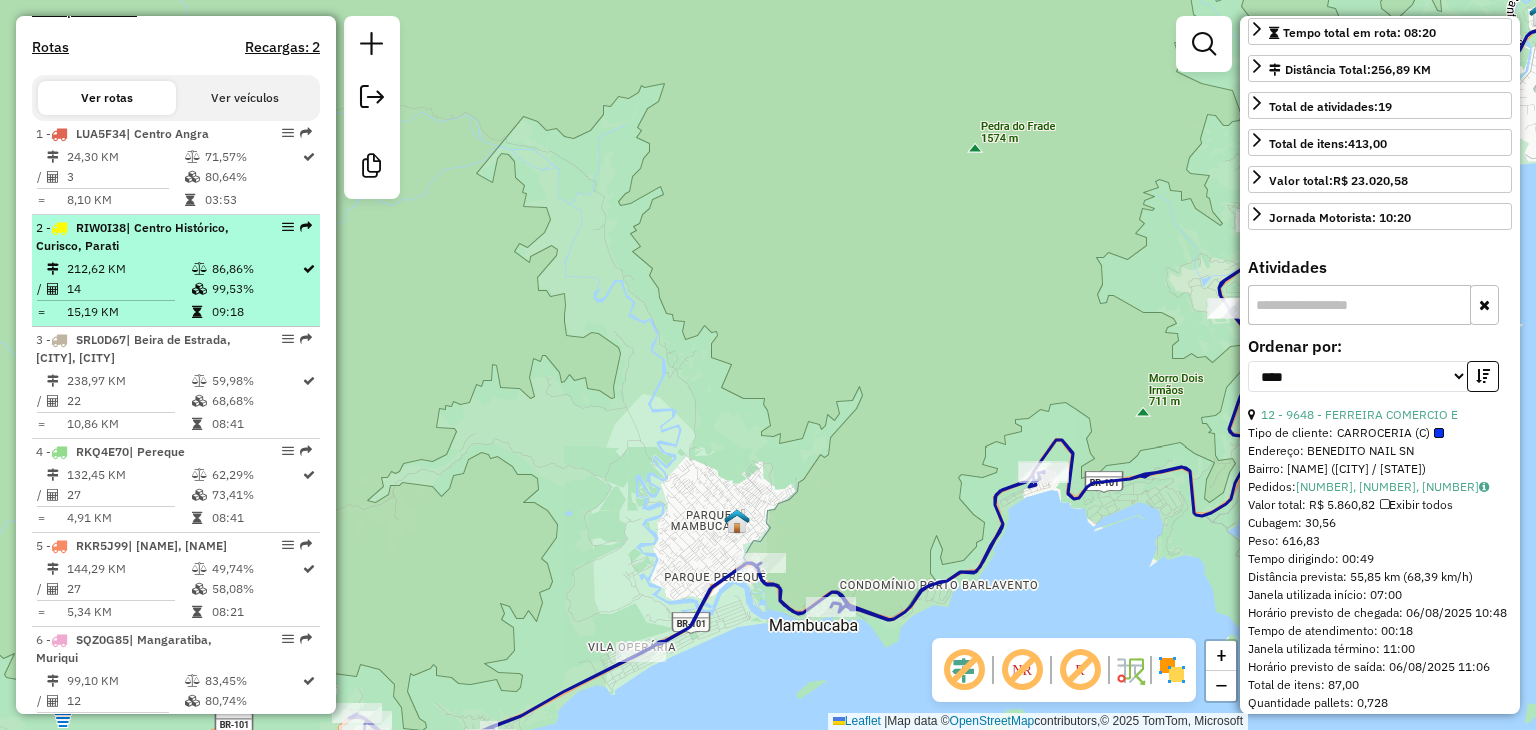 click on "[NUMBER] - [ALPHANUMERIC]   | [NAME] [NAME], [NAME], [CITY]" at bounding box center (142, 237) 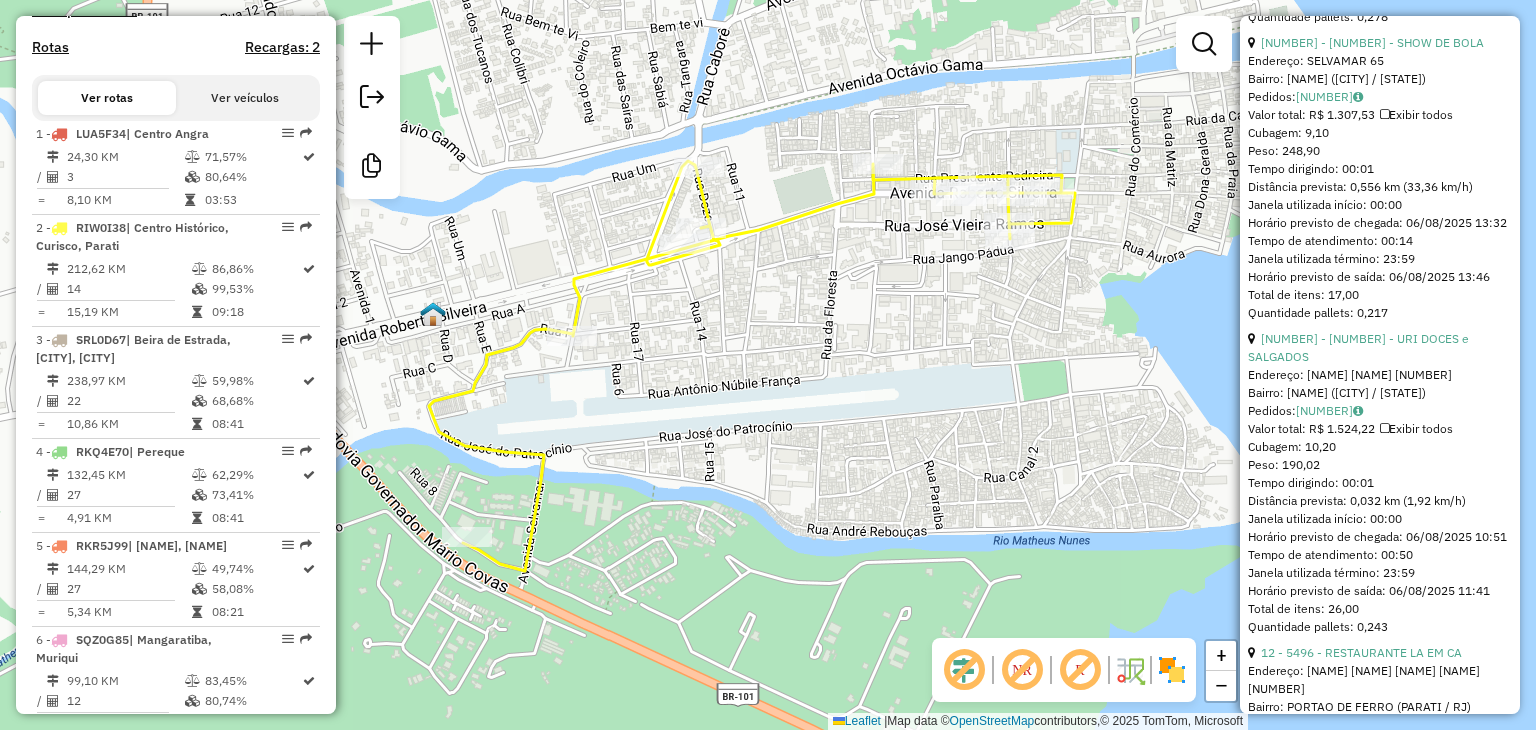 scroll, scrollTop: 1500, scrollLeft: 0, axis: vertical 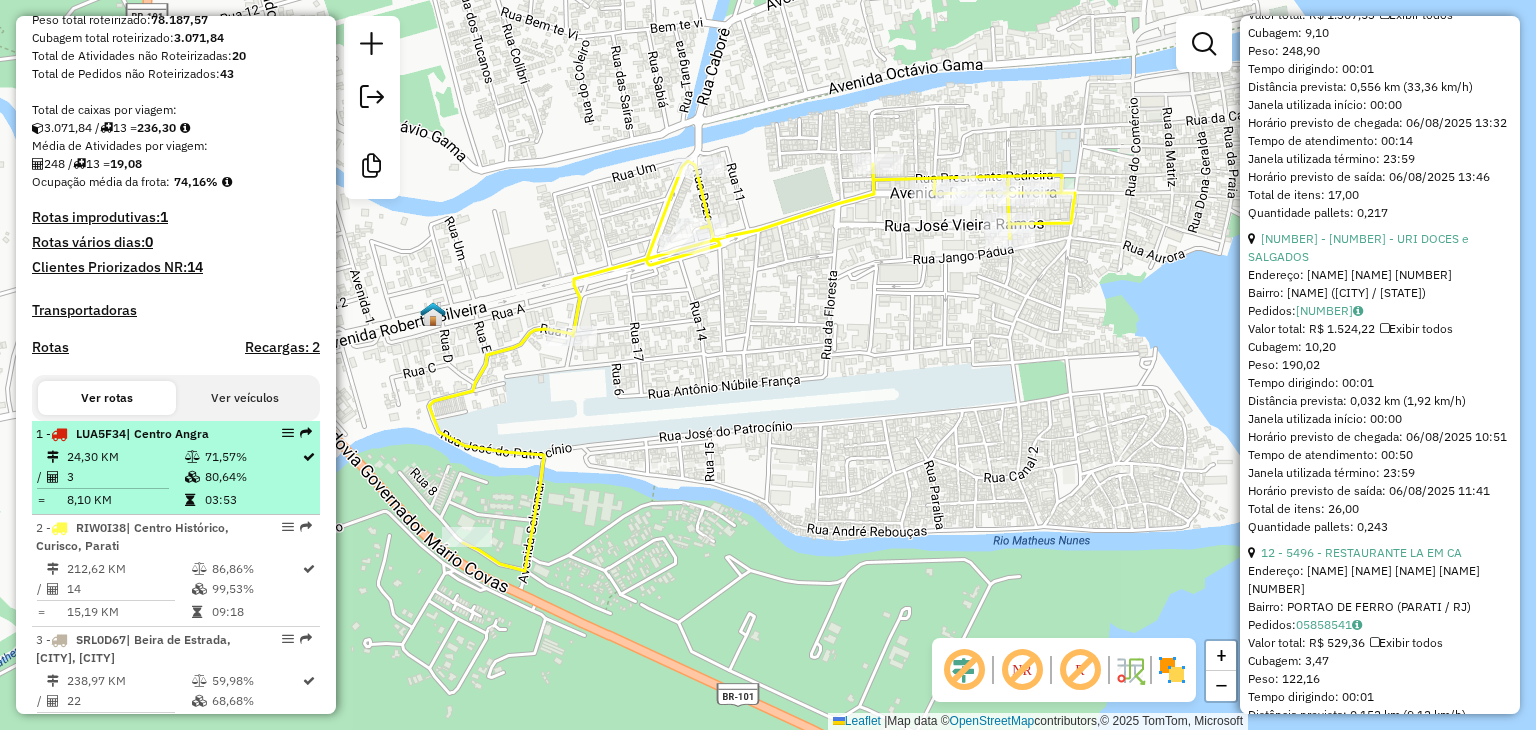 click on "24,30 KM" at bounding box center [125, 457] 